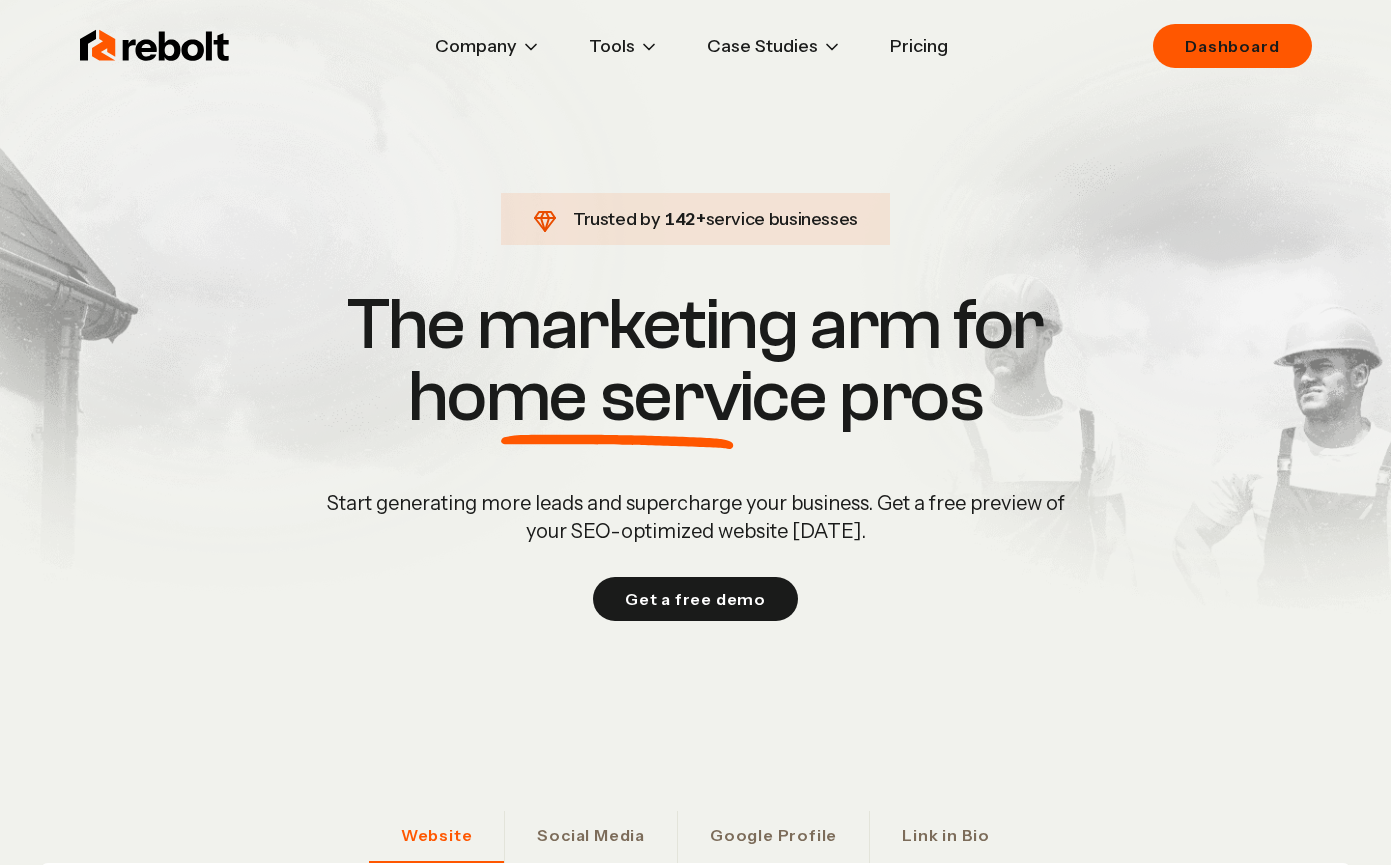 scroll, scrollTop: 0, scrollLeft: 0, axis: both 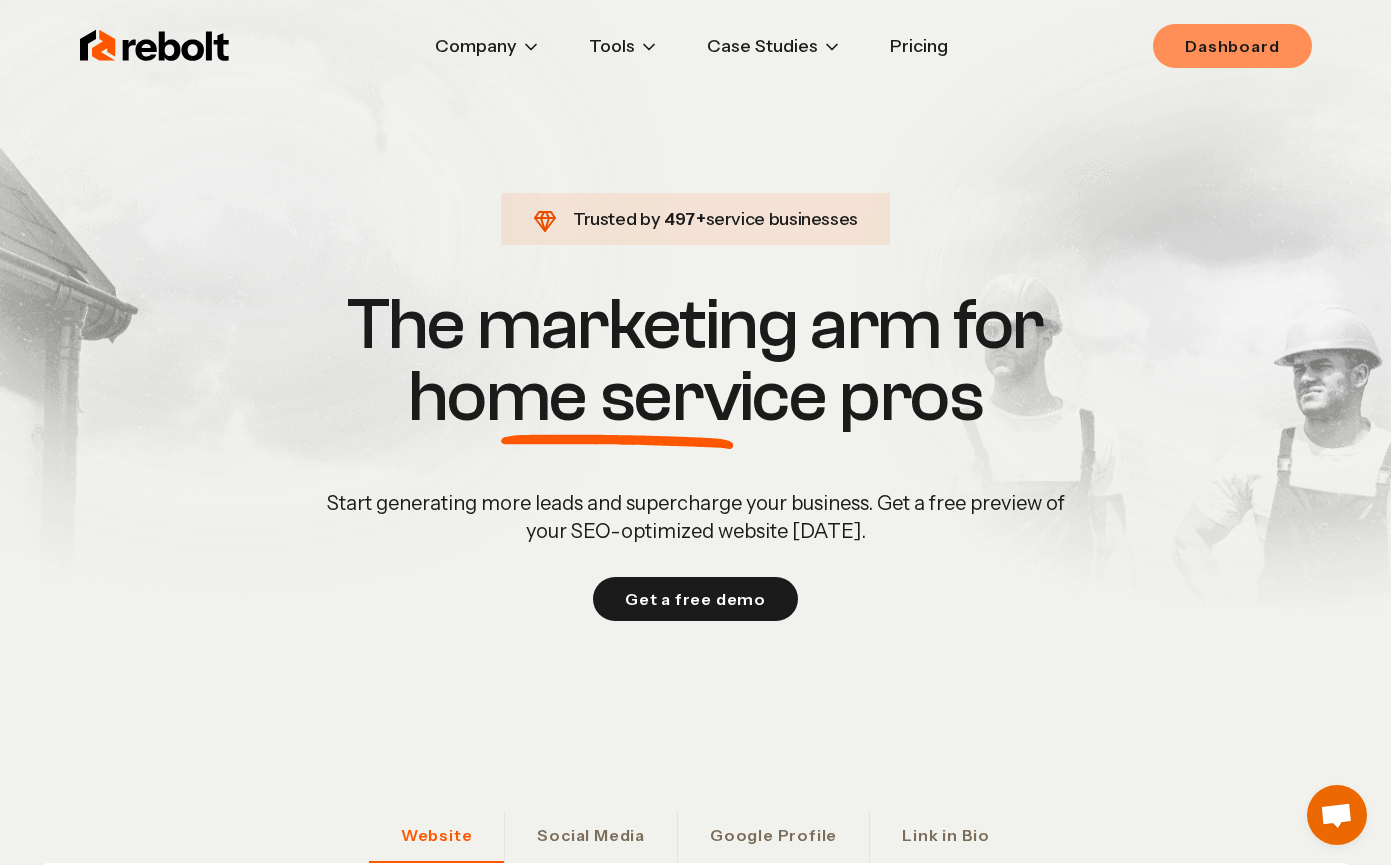 click on "Dashboard" at bounding box center [1232, 46] 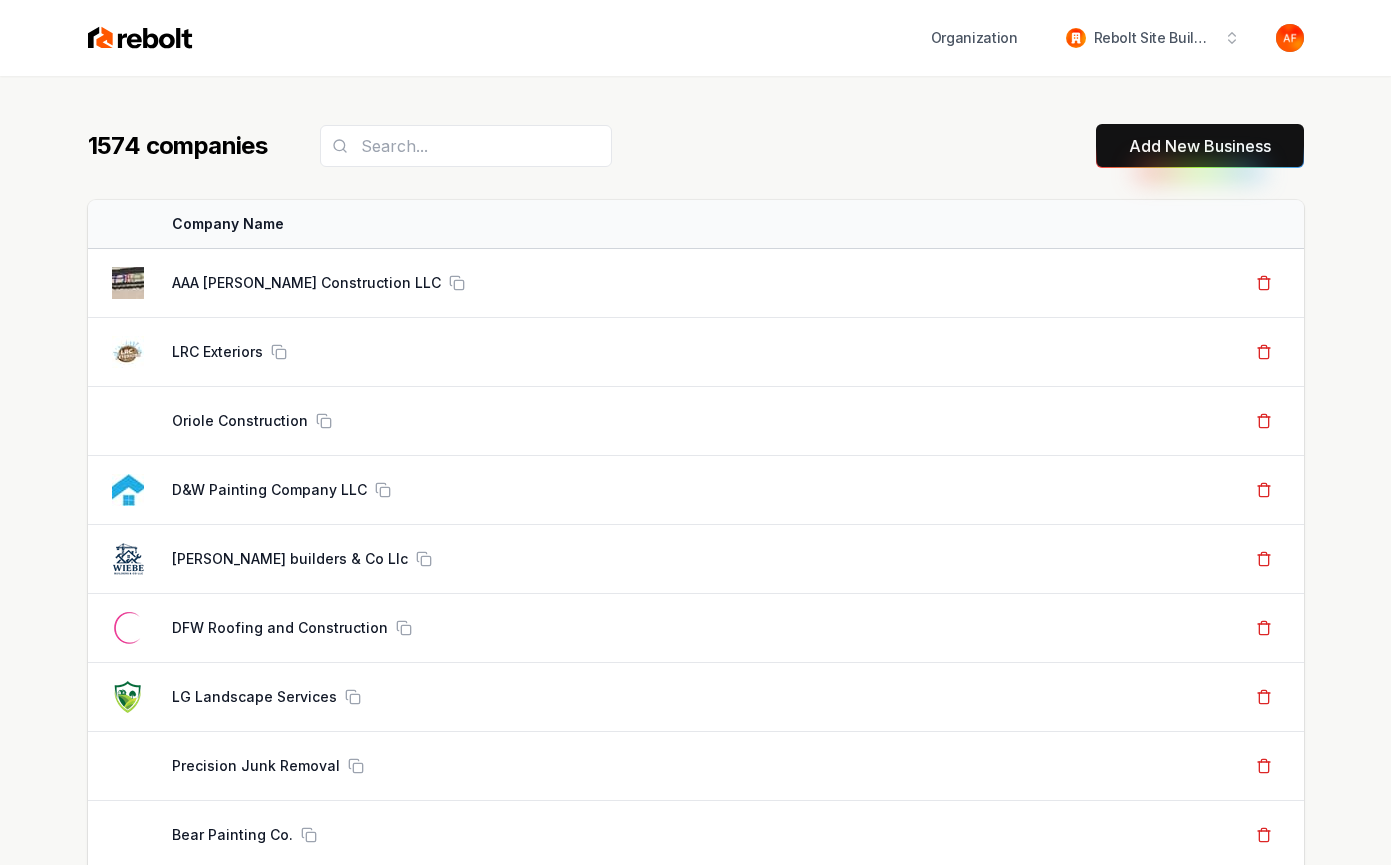 click on "1574   companies Add New Business Logo Company Name Actions AAA [PERSON_NAME] Construction LLC Create Org & Transfer Out LRC Exteriors  Create Org & Transfer Out Oriole Construction Create Org & Transfer Out D&W Painting Company LLC Create Org & Transfer Out [PERSON_NAME] builders & Co Llc Create Org & Transfer Out DFW Roofing and Construction Create Org & Transfer Out LG Landscape Services Create Org & Transfer Out Precision Junk Removal Create Org & Transfer Out Bear Painting Co. Create Org & Transfer Out New Moon Janitorial And Floor Care Corp Create Org & Transfer Out HomeTegrity Inc Create Org & Transfer Out Skyline Transformation LLC Create Org & Transfer Out Quest Roofing Create Org & Transfer Out Junk Yard Dog Junk Removal Create Org & Transfer Out [PERSON_NAME] Roof Repair Create Org & Transfer Out [PERSON_NAME] Seal Coating Create Org & Transfer Out [PERSON_NAME] Heating & Air Create Org & Transfer Out AT Max Roofing Create Org & Transfer Out [PERSON_NAME] Glass Service Create Org & Transfer Out Envision Roofing Create Org & Transfer Out TBD" at bounding box center [696, 54529] 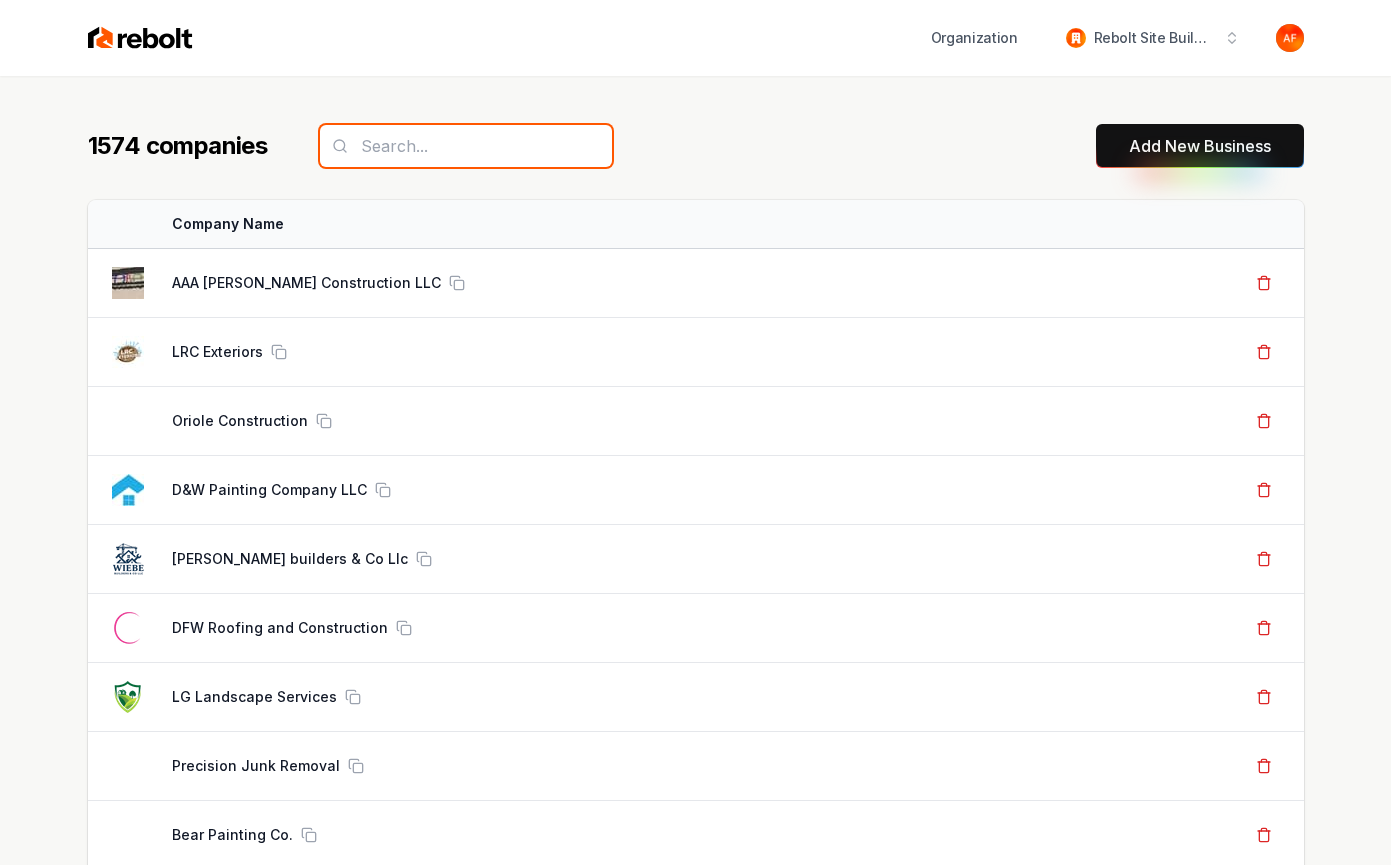 click at bounding box center [466, 146] 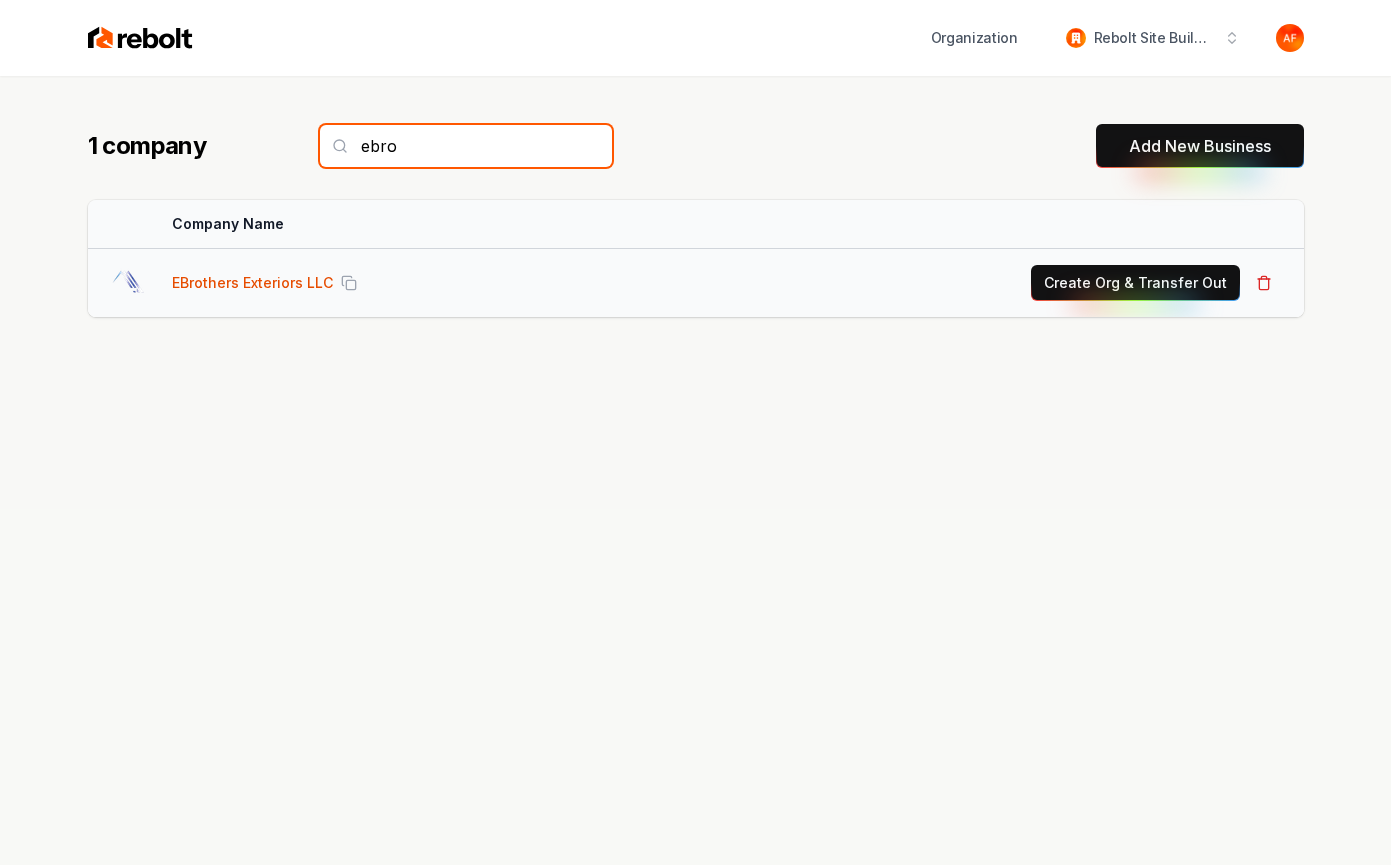 type on "ebro" 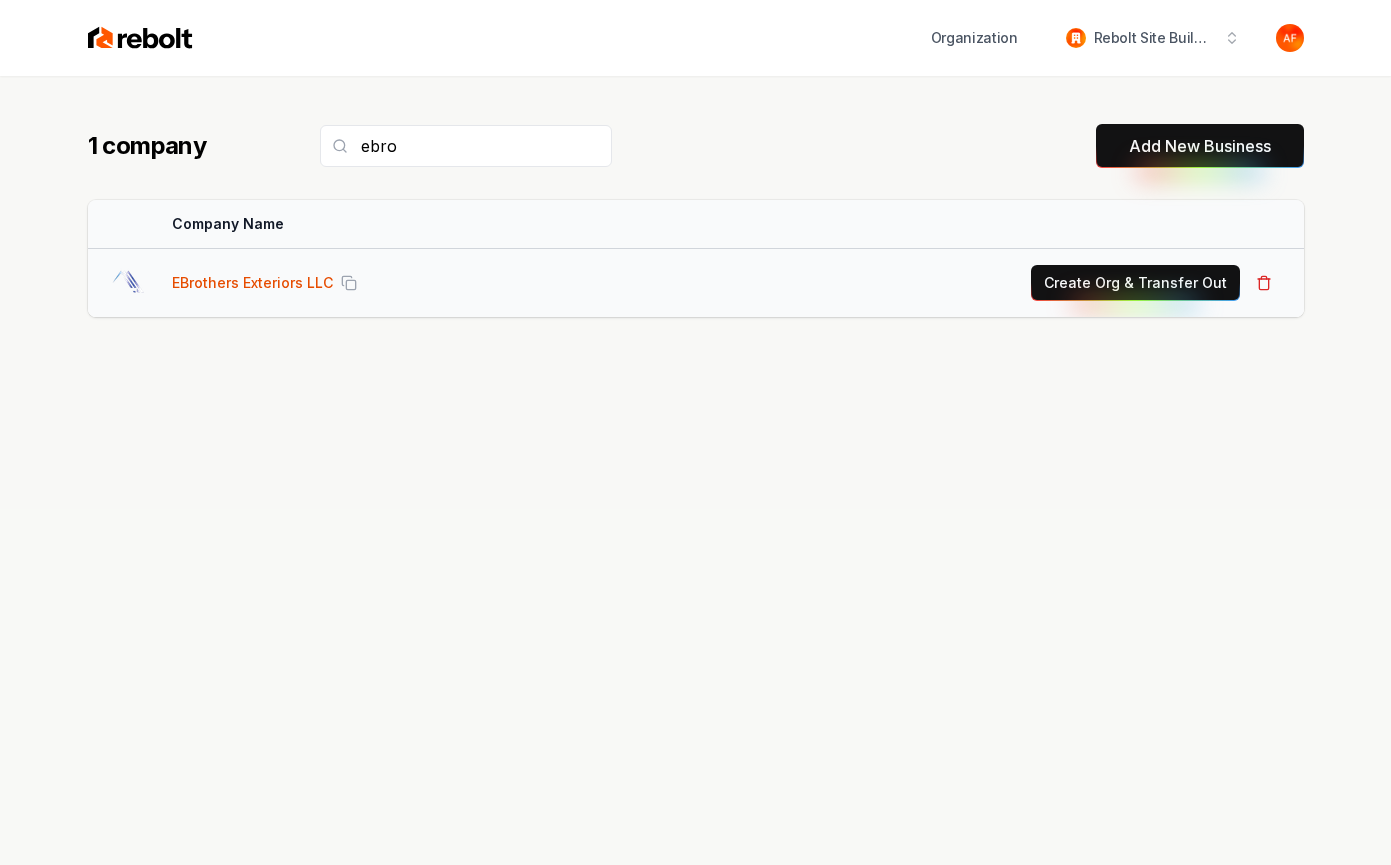 click on "EBrothers Exteriors LLC" at bounding box center (252, 283) 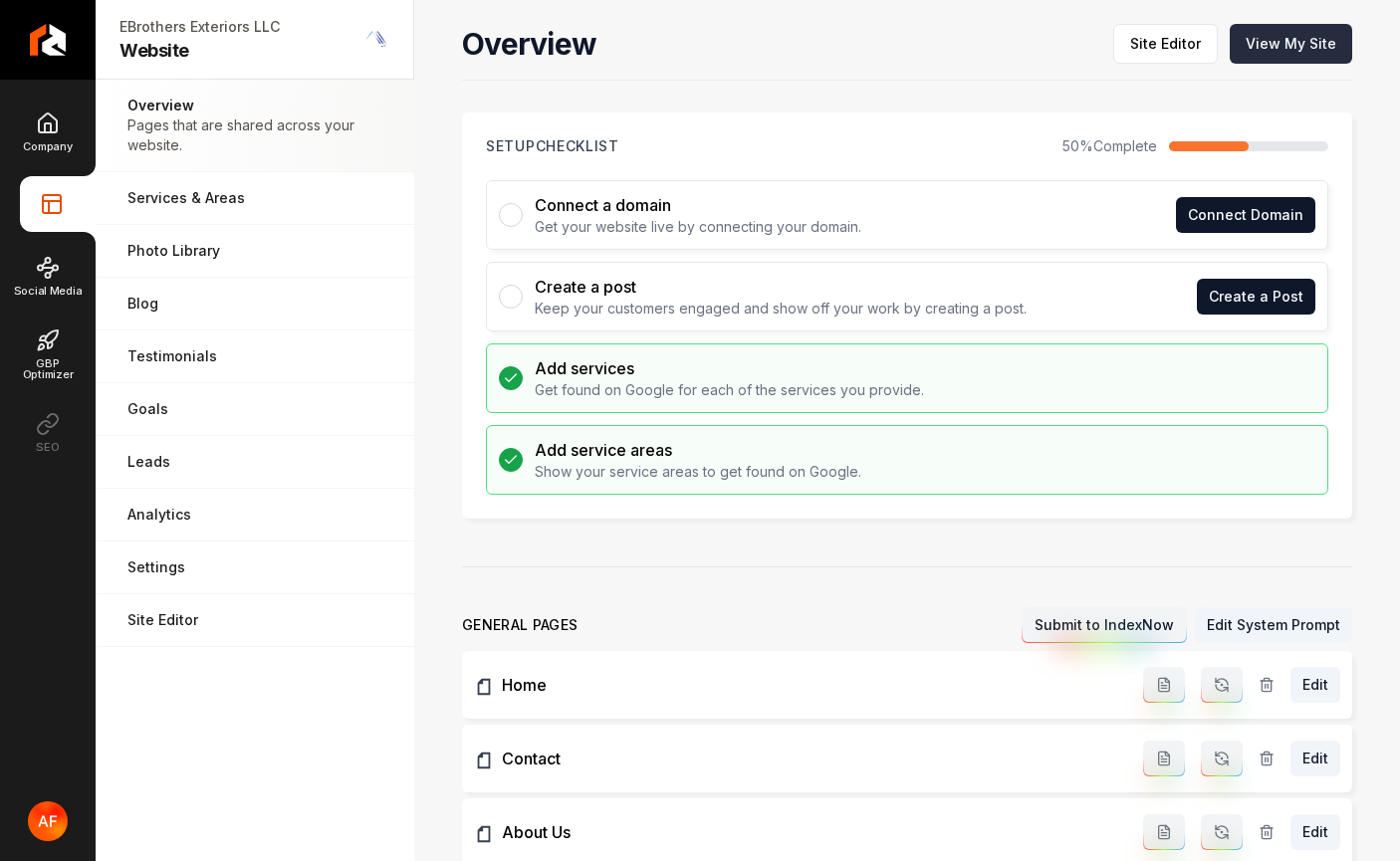 click on "View My Site" at bounding box center (1290, 44) 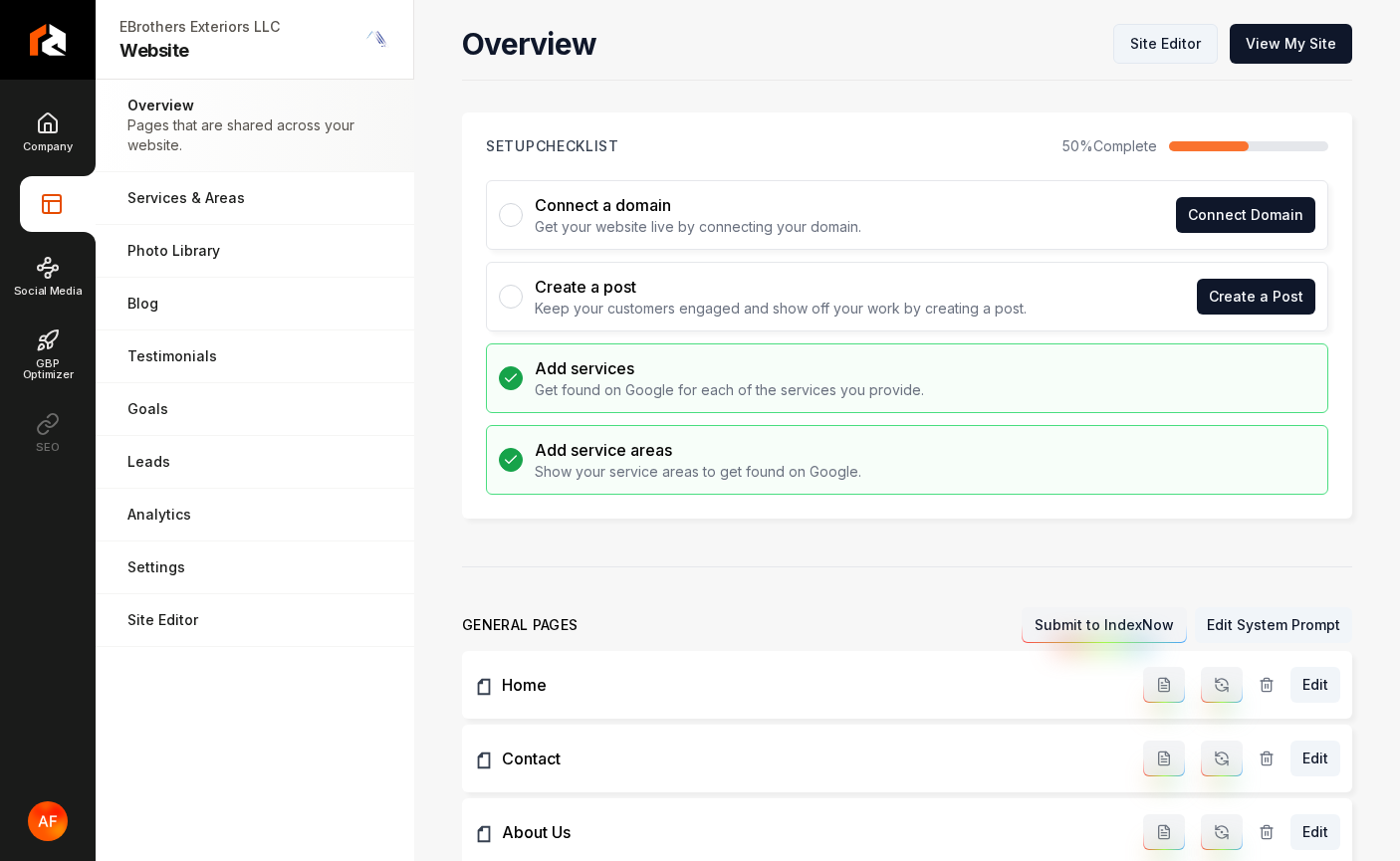 click on "Site Editor" at bounding box center (1165, 44) 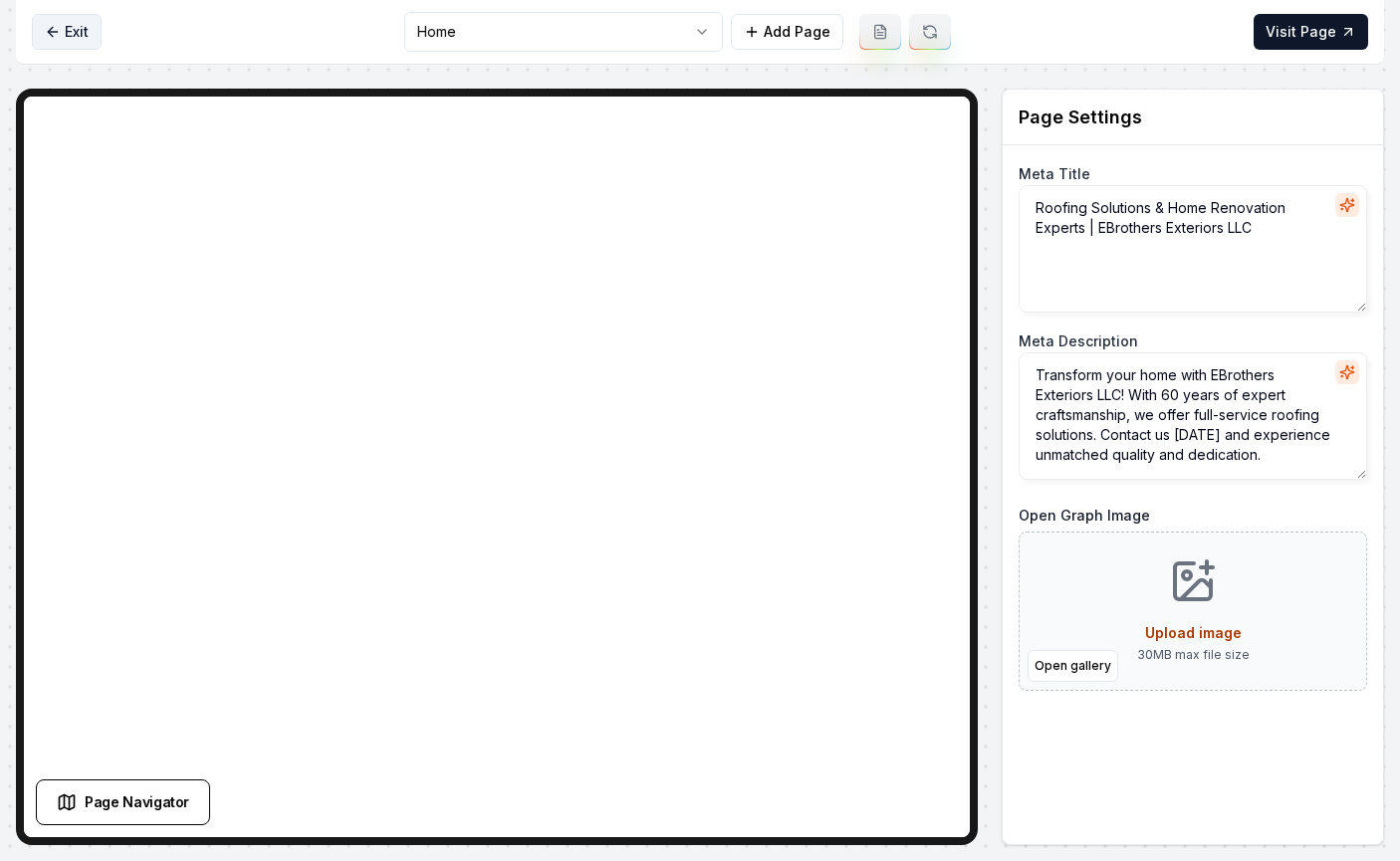 click on "Exit" at bounding box center (67, 32) 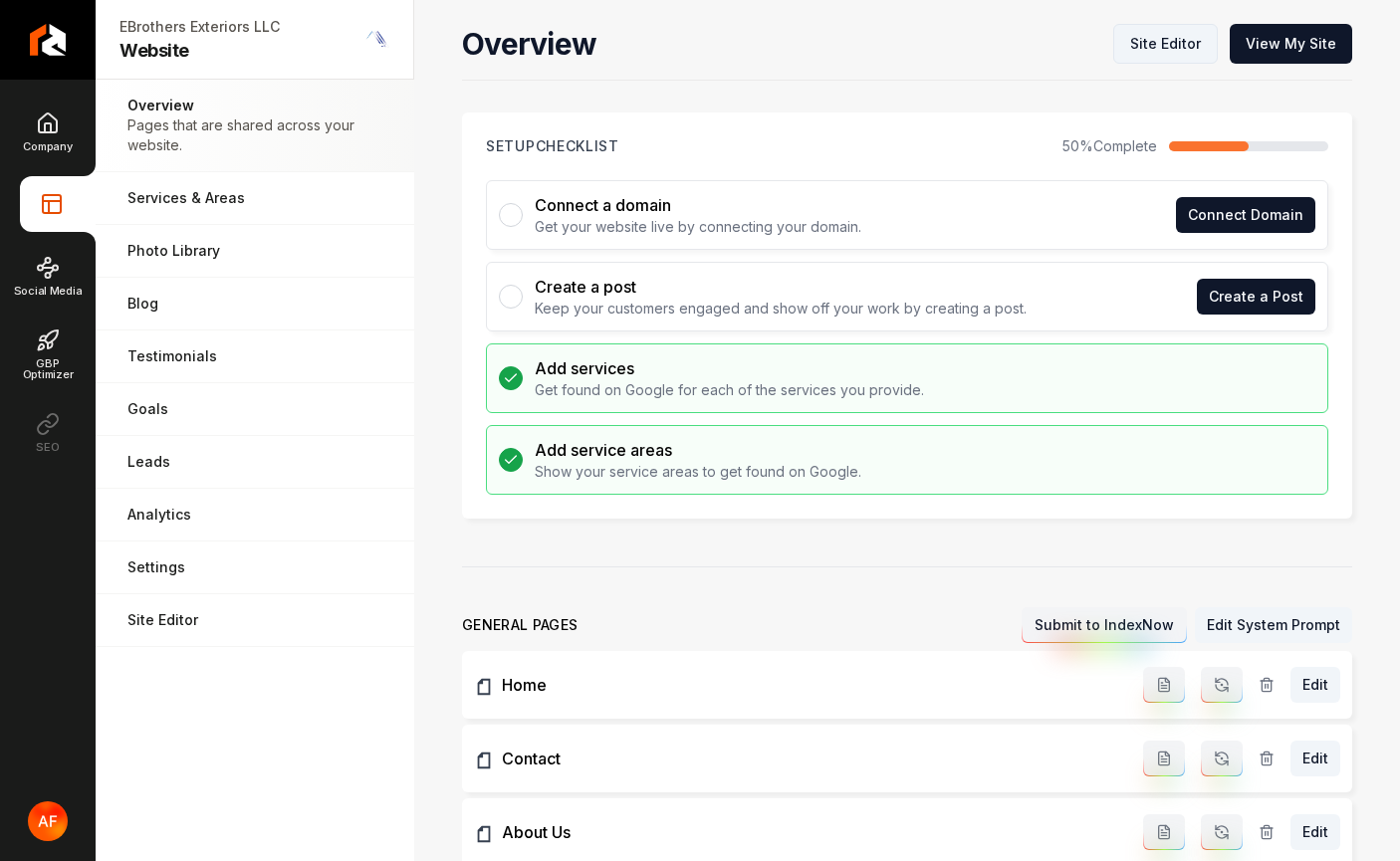 click on "Site Editor" at bounding box center (1165, 44) 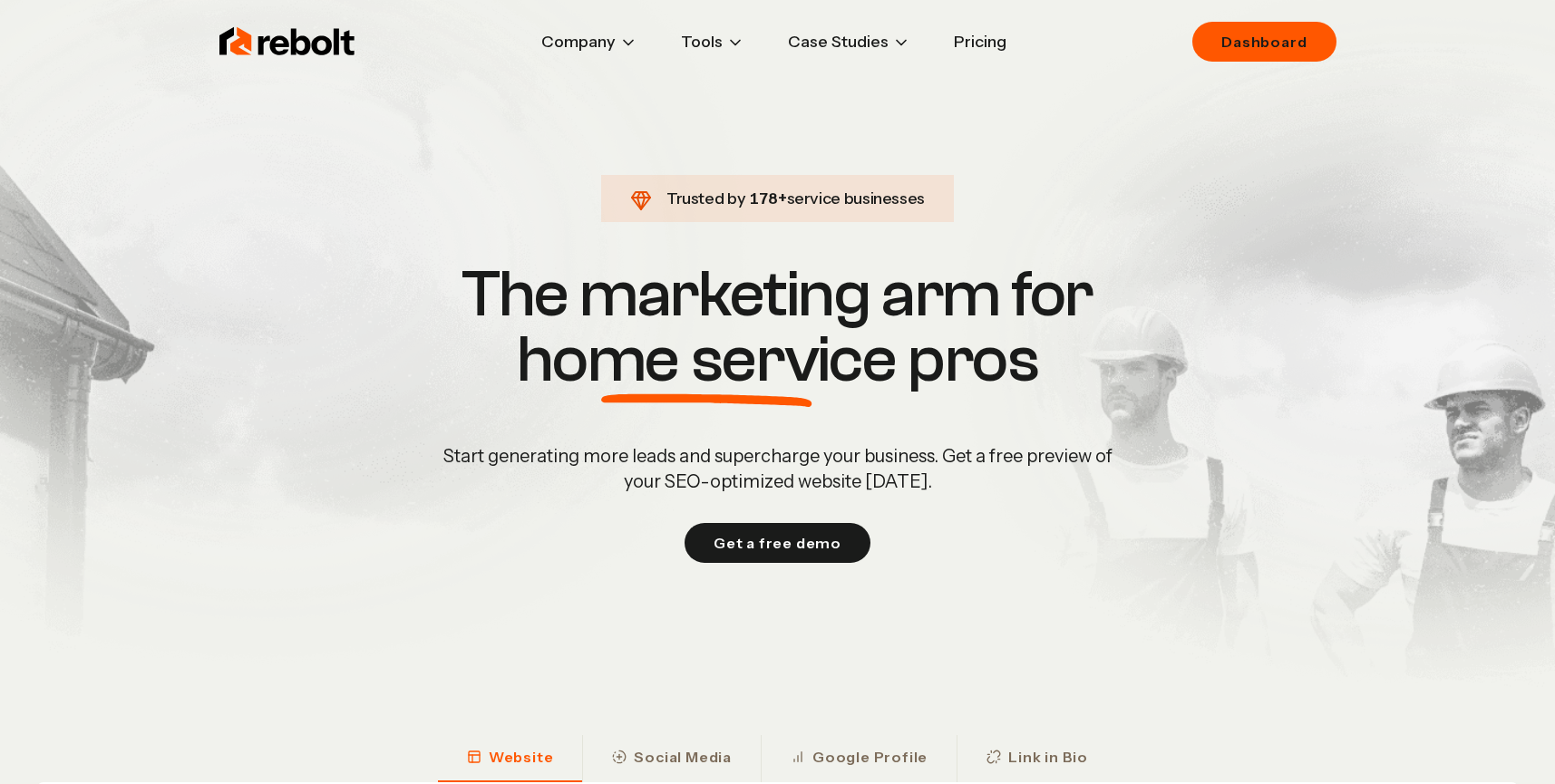 scroll, scrollTop: 0, scrollLeft: 0, axis: both 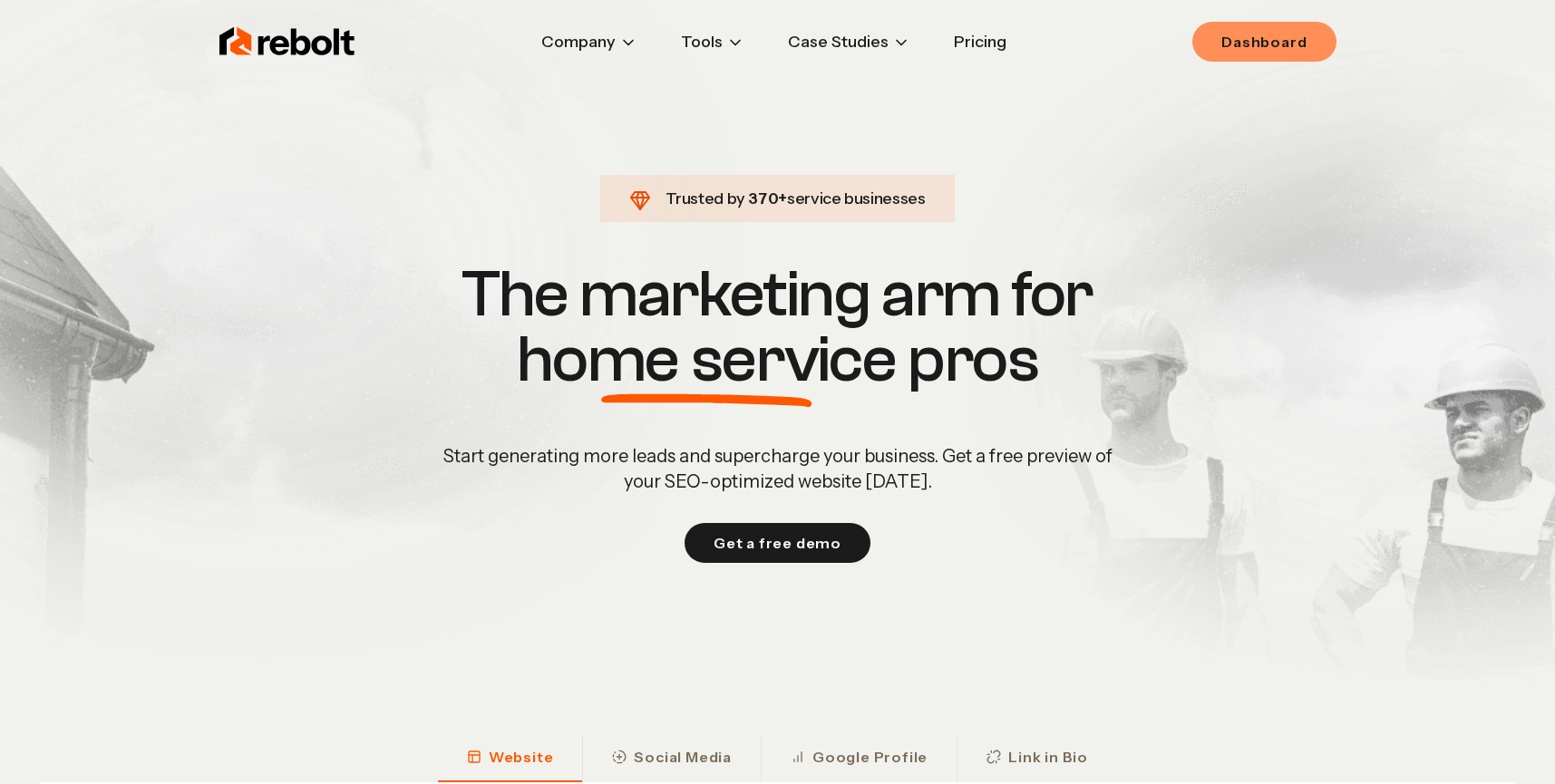 drag, startPoint x: 1257, startPoint y: 63, endPoint x: 1263, endPoint y: 48, distance: 16.155494 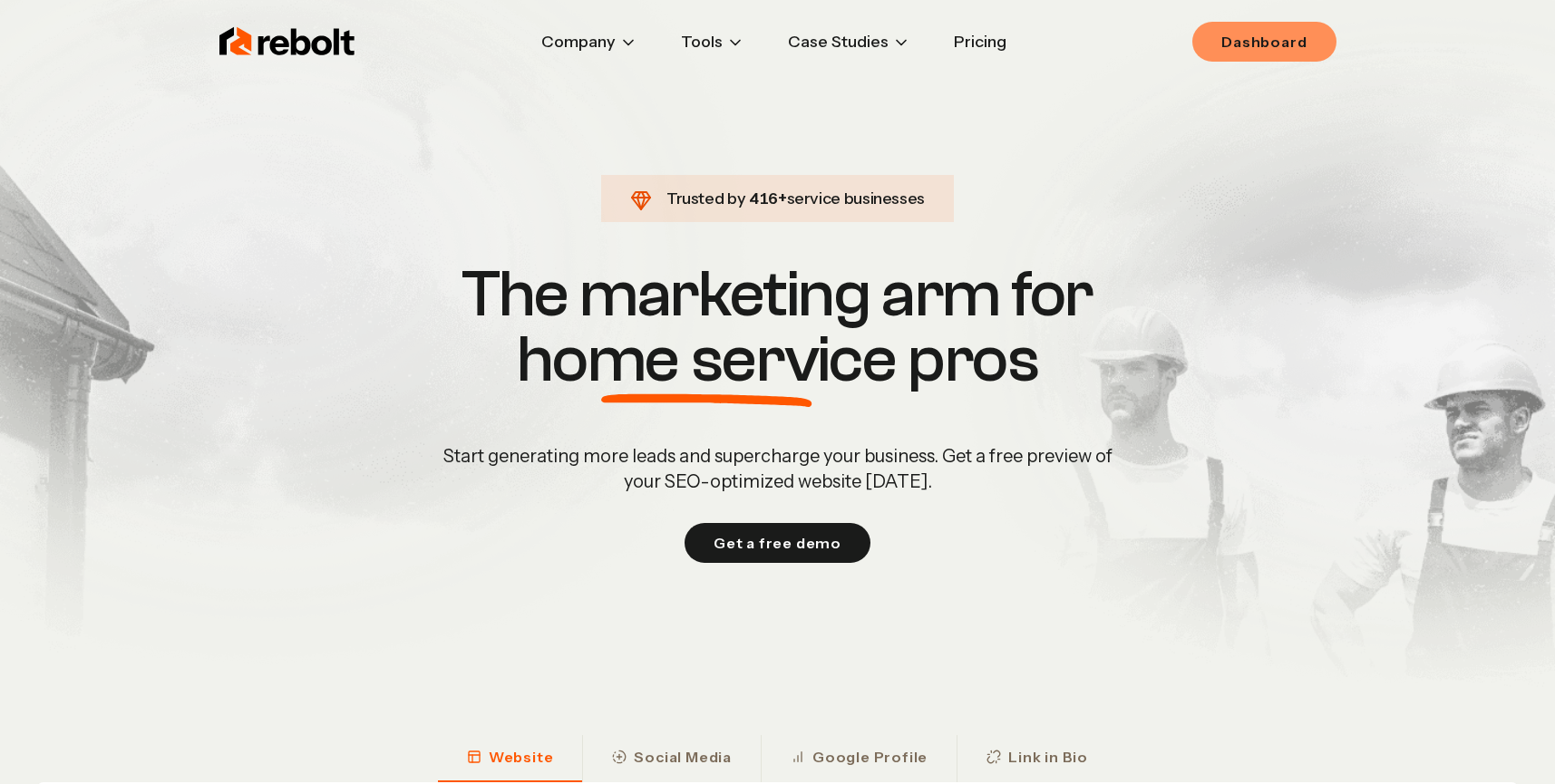 click on "Dashboard" at bounding box center [1264, 42] 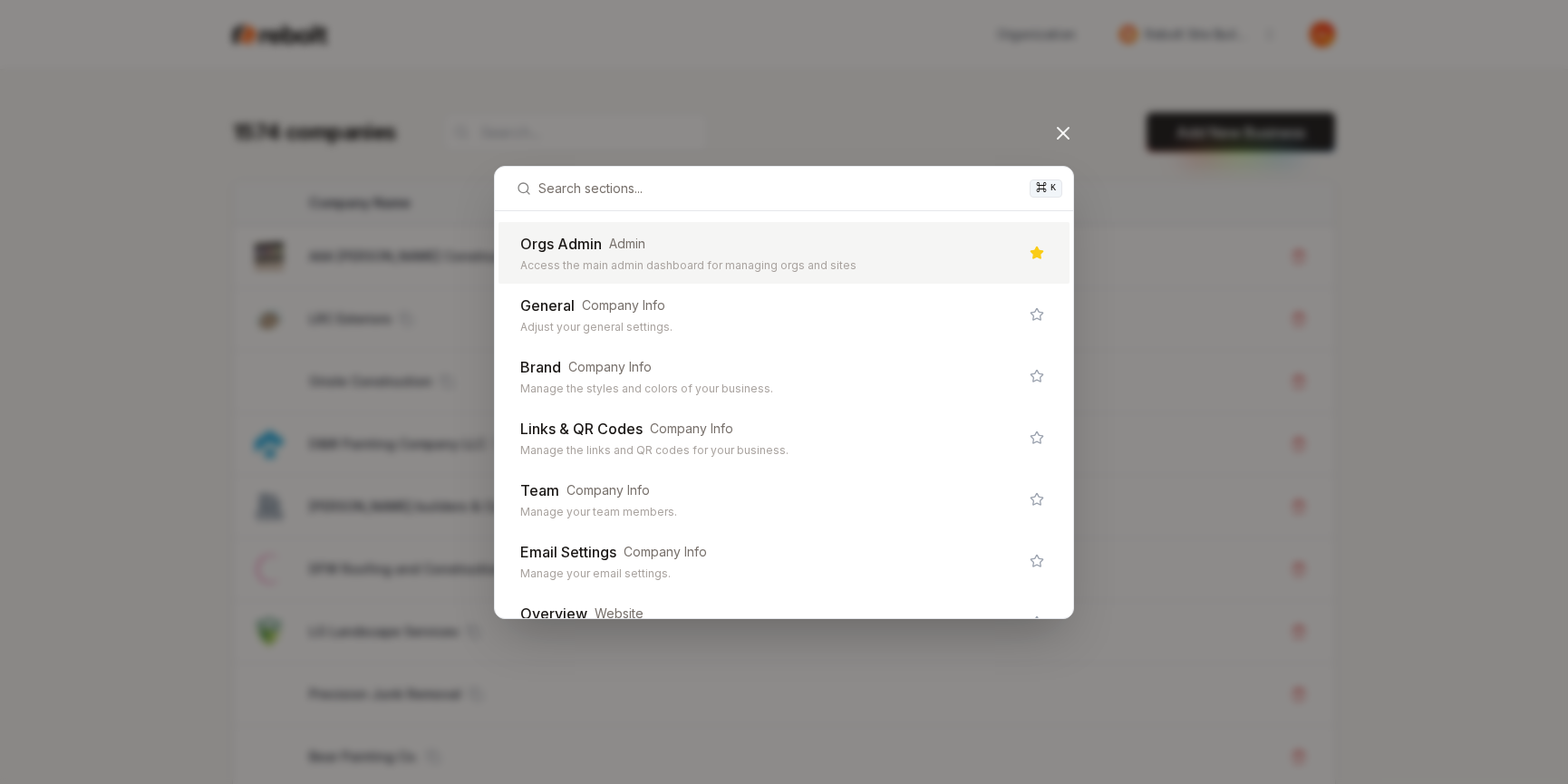 click on "Access the main admin dashboard for managing orgs and sites" at bounding box center [769, 266] 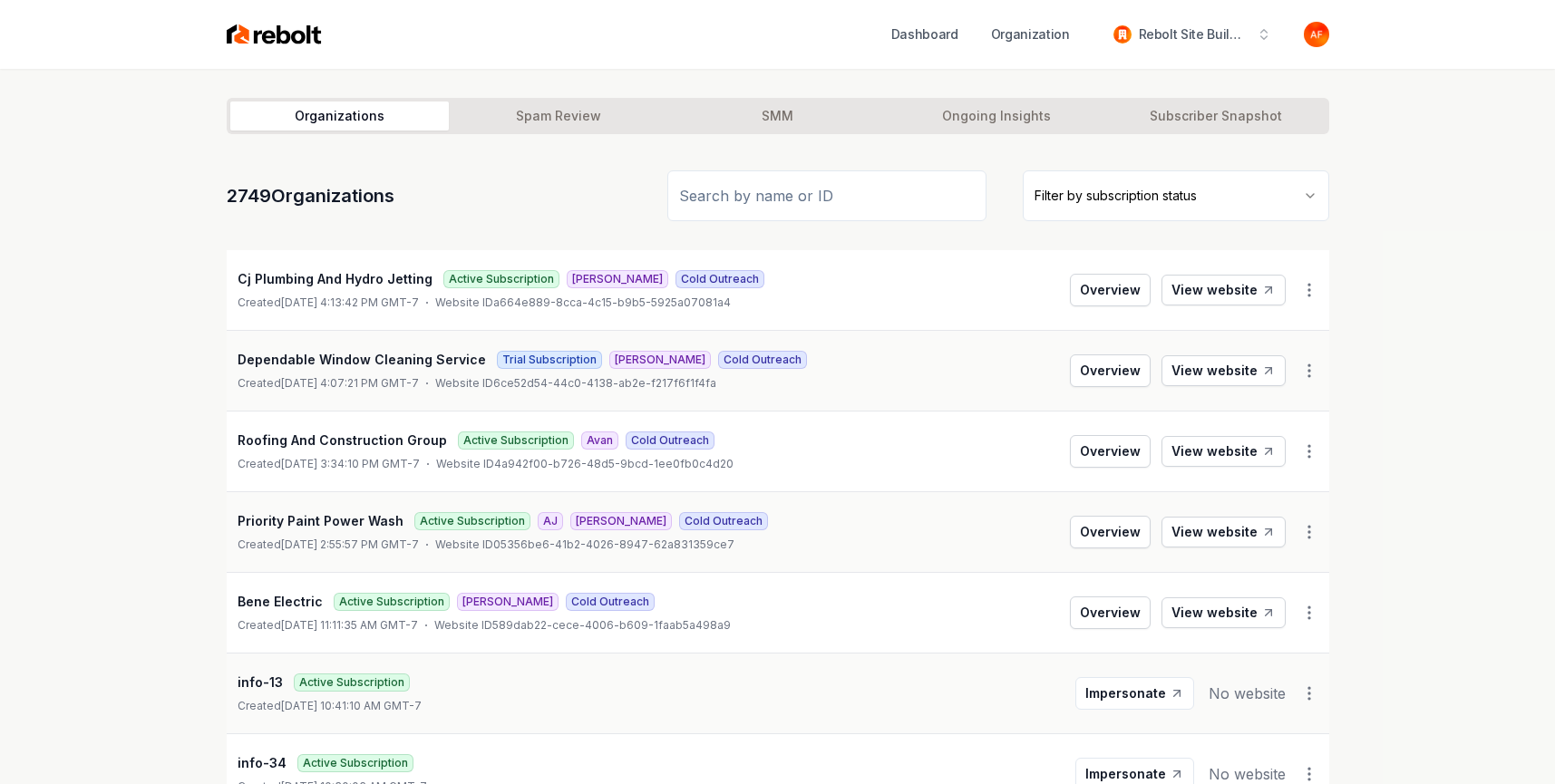 click on "Cj Plumbing And Hydro Jetting Active Subscription Andrew Cold Outreach Created  July 9, 2025, 4:13:42 PM GMT-7   Website ID  a664e889-8cca-4c15-b9b5-5925a07081a4 Overview View website" at bounding box center [778, 290] 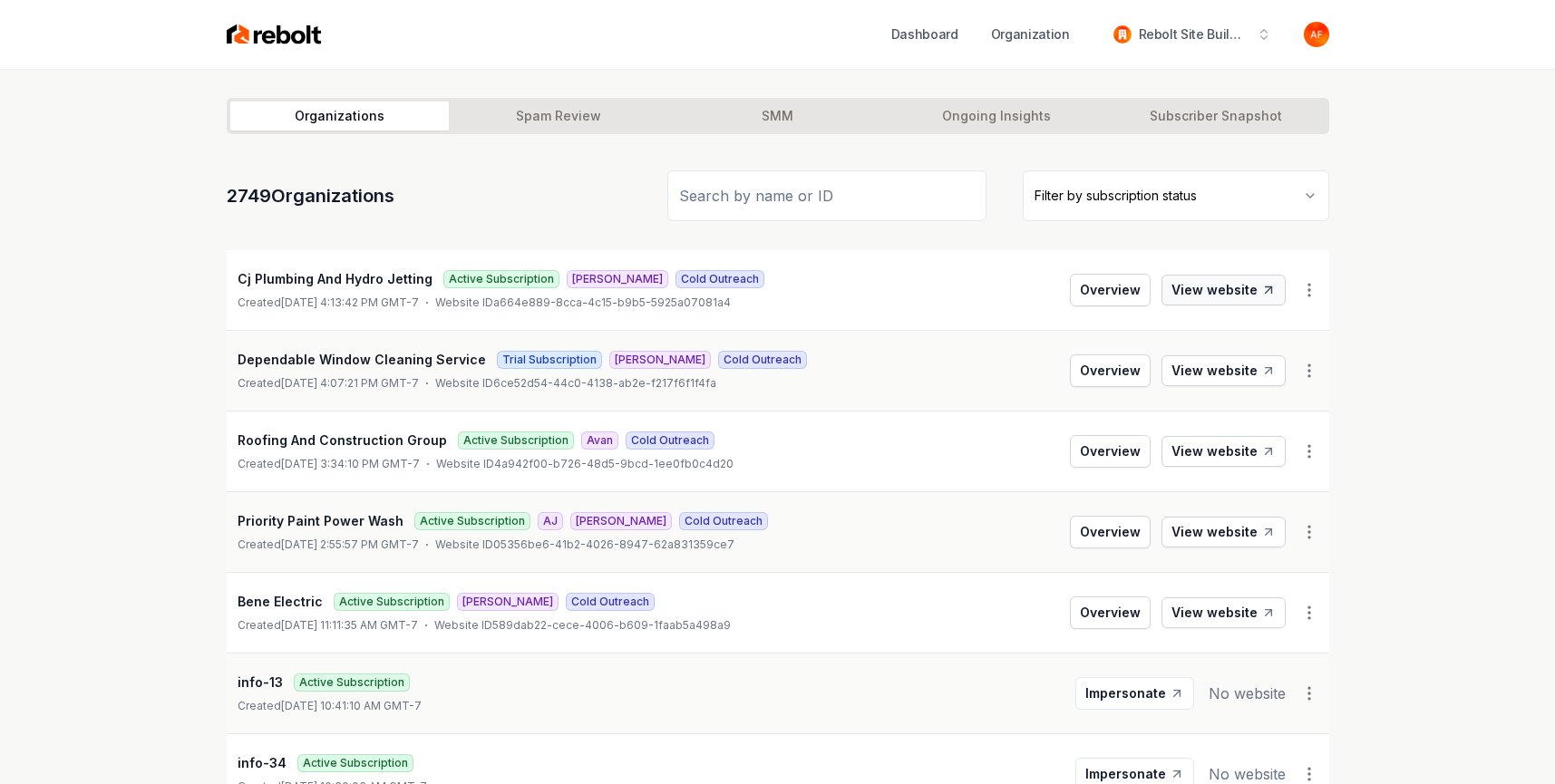 click on "View website" at bounding box center [1223, 290] 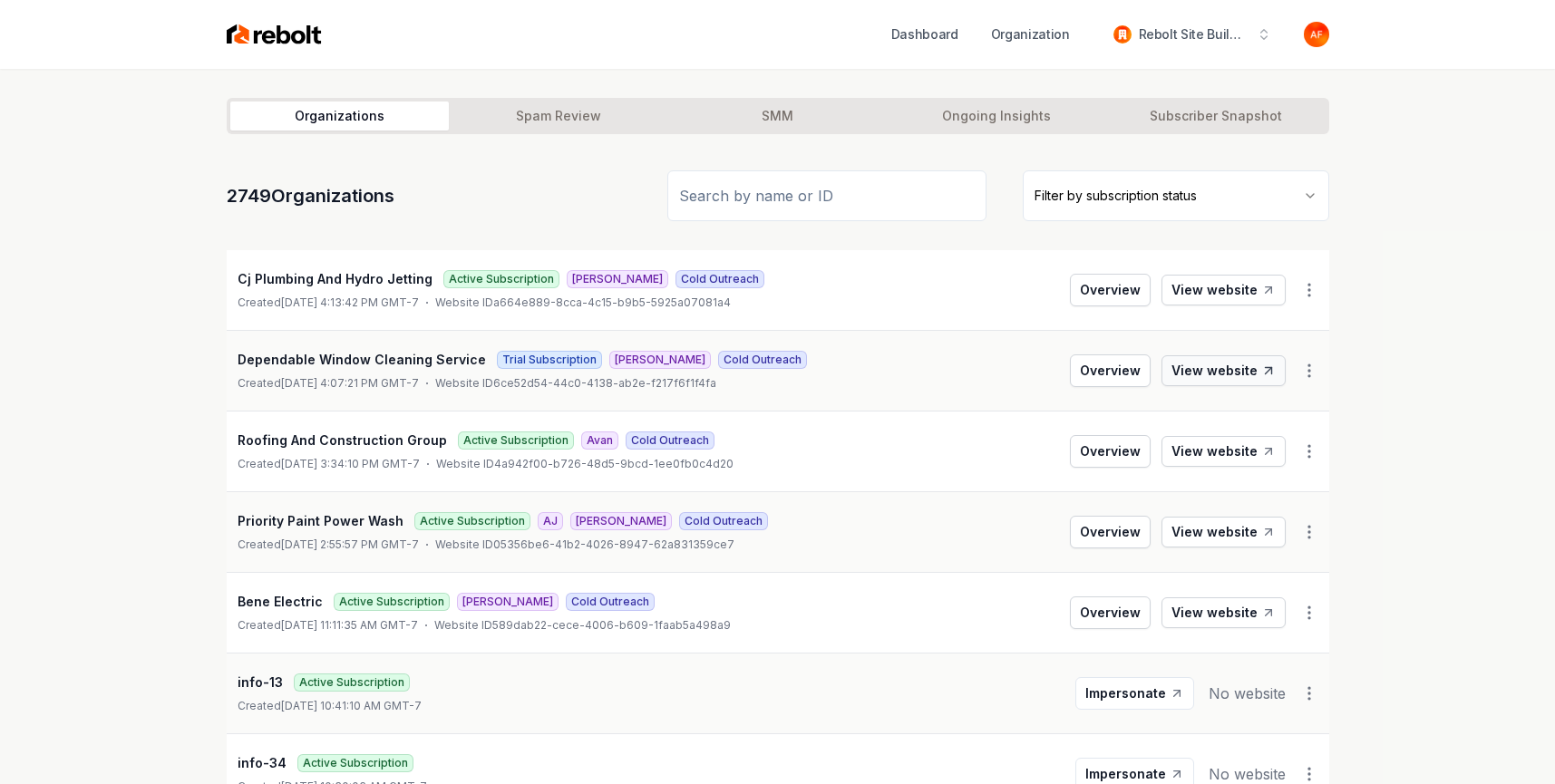 click on "View website" at bounding box center (1223, 371) 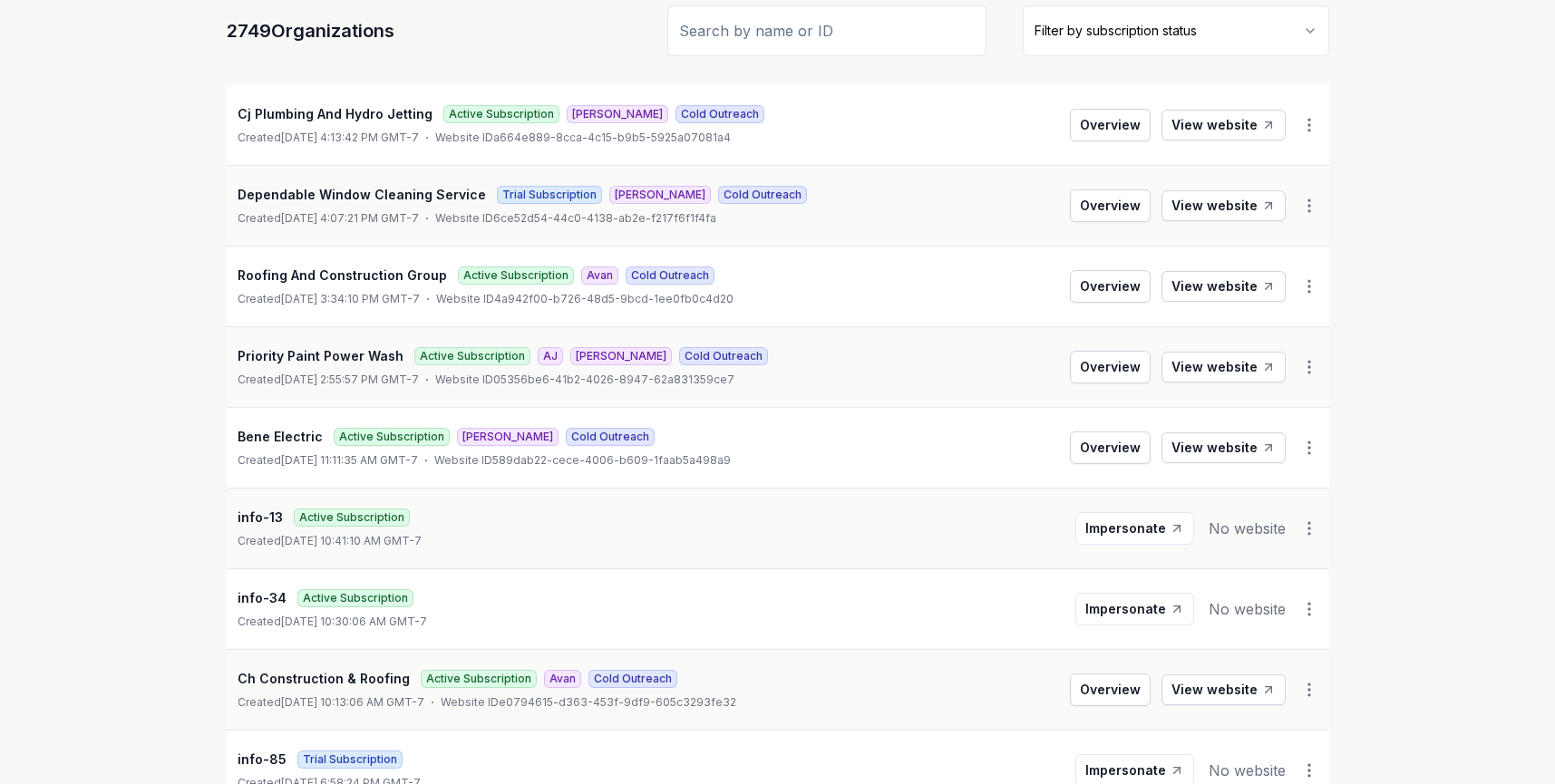 scroll, scrollTop: 385, scrollLeft: 0, axis: vertical 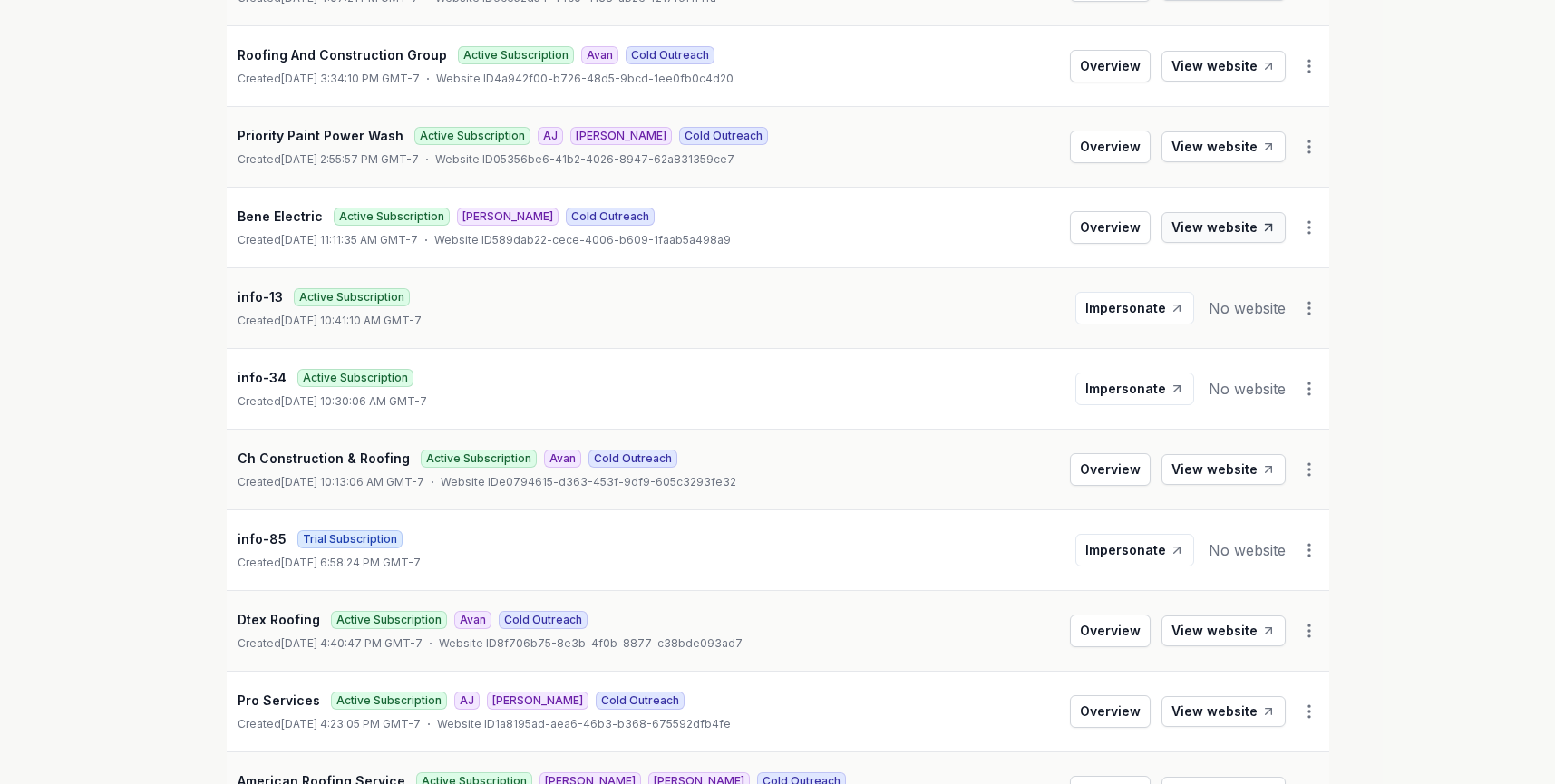 click on "View website" at bounding box center (1223, 227) 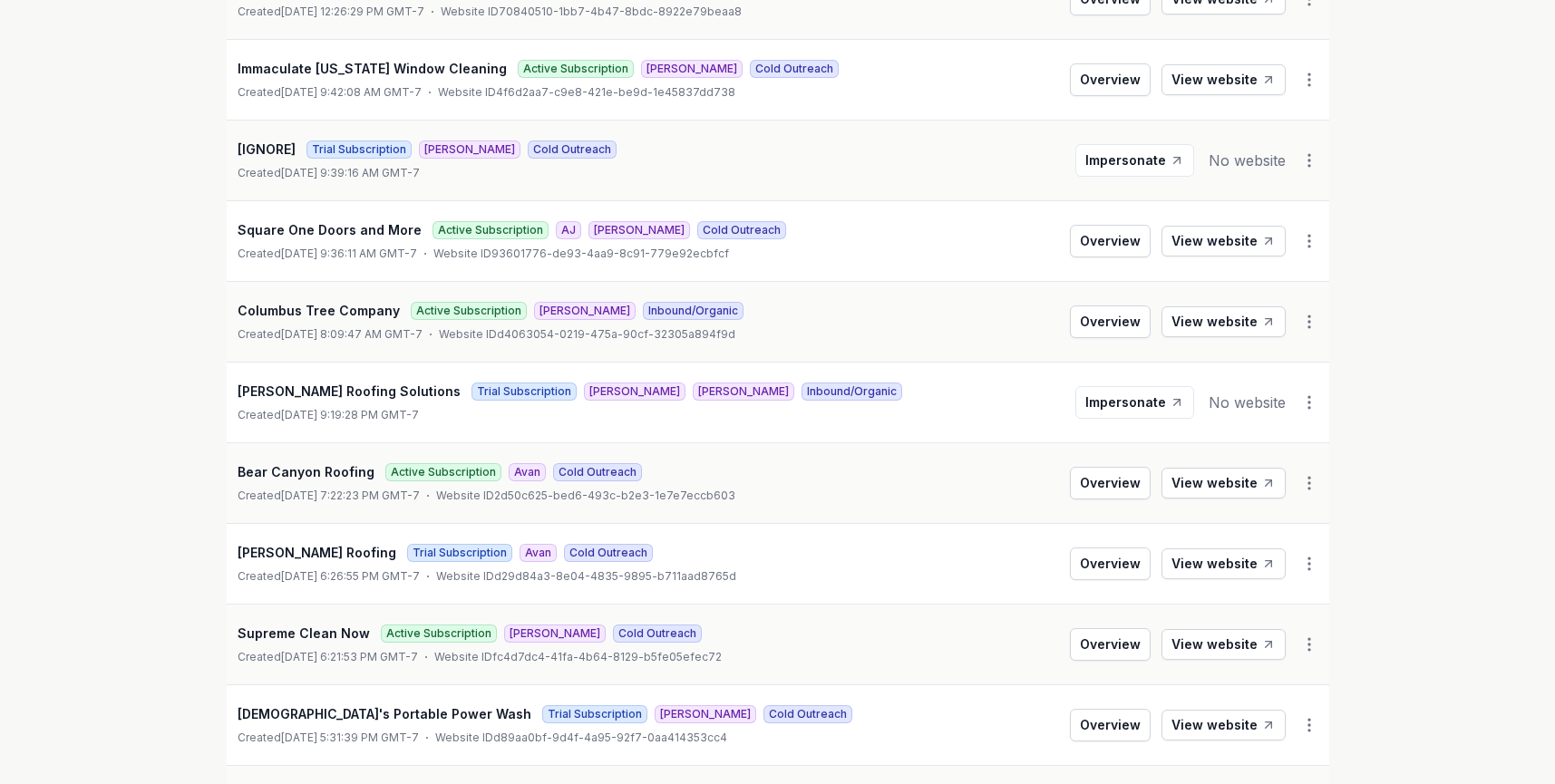 scroll, scrollTop: 1343, scrollLeft: 0, axis: vertical 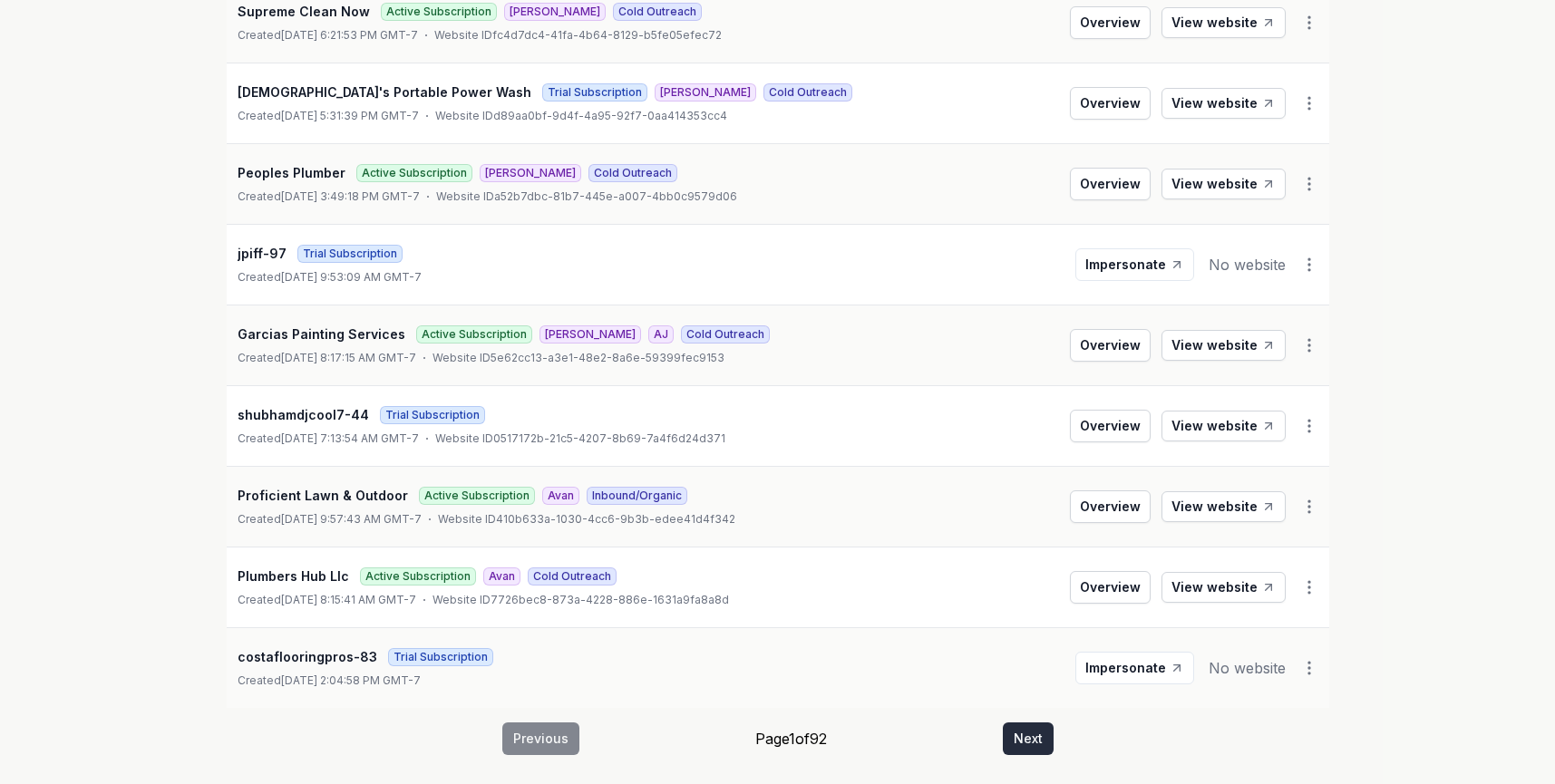 click on "Next" at bounding box center [1028, 739] 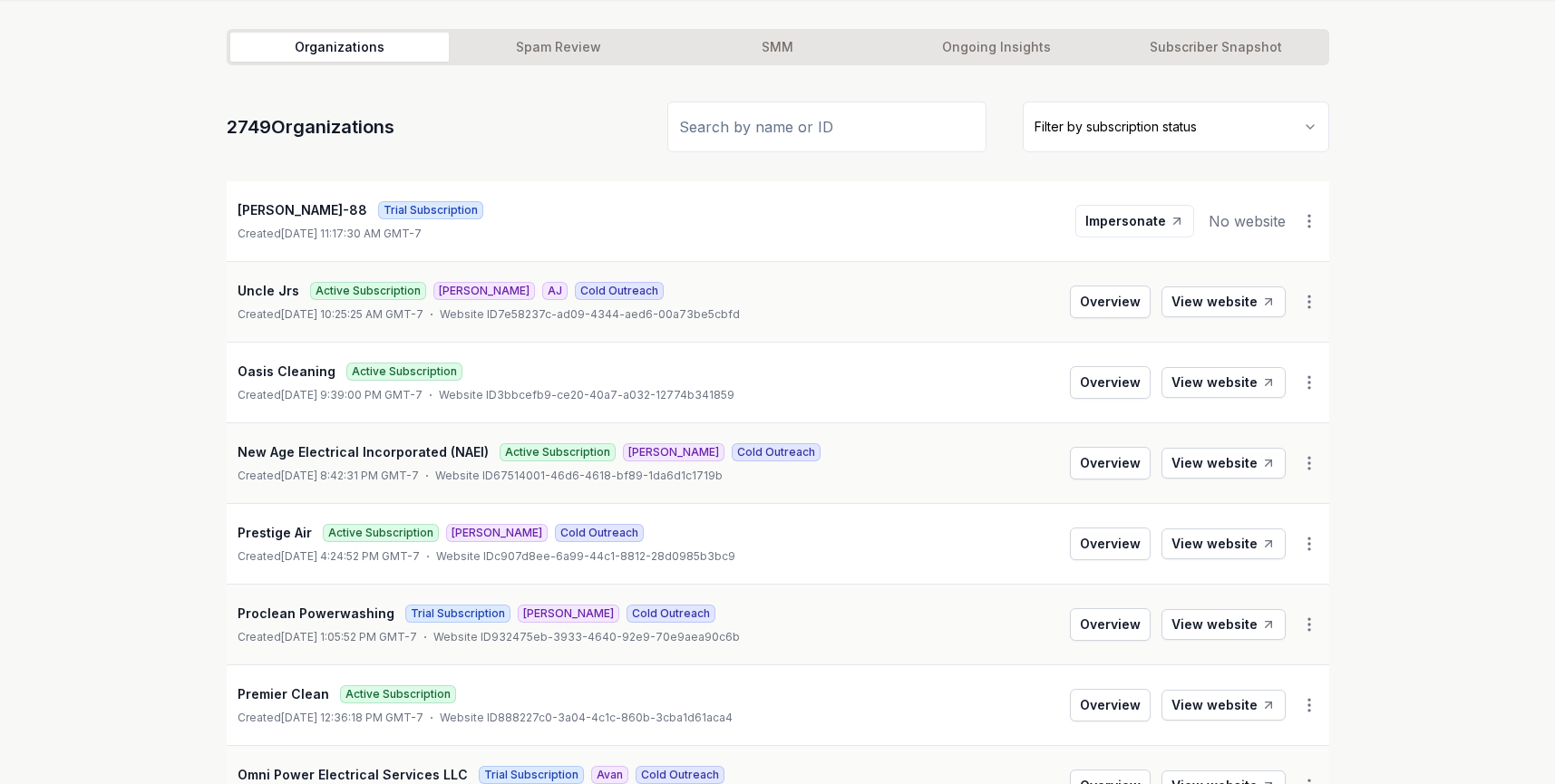 scroll, scrollTop: 1961, scrollLeft: 0, axis: vertical 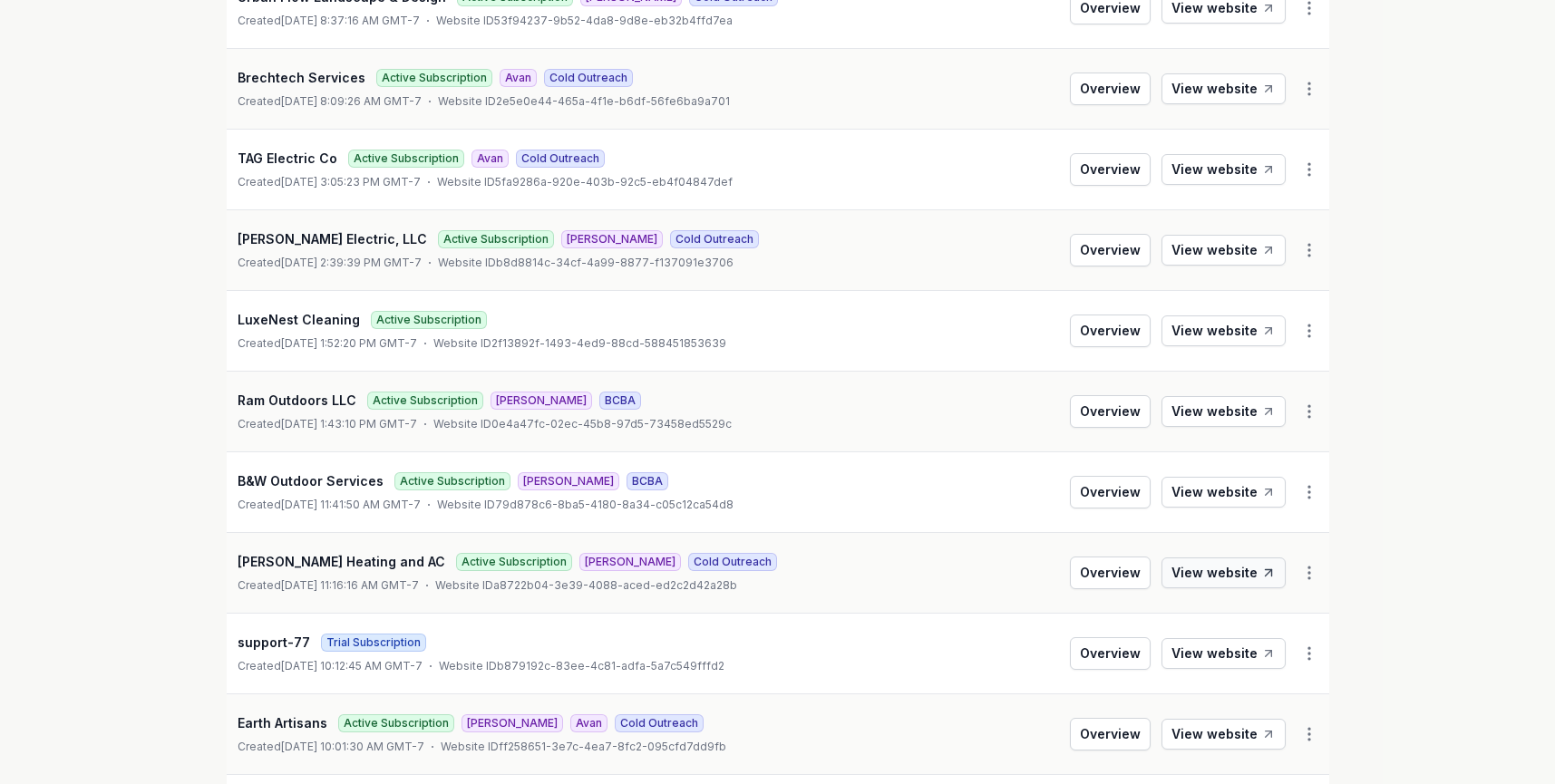 click on "View website" at bounding box center (1223, 573) 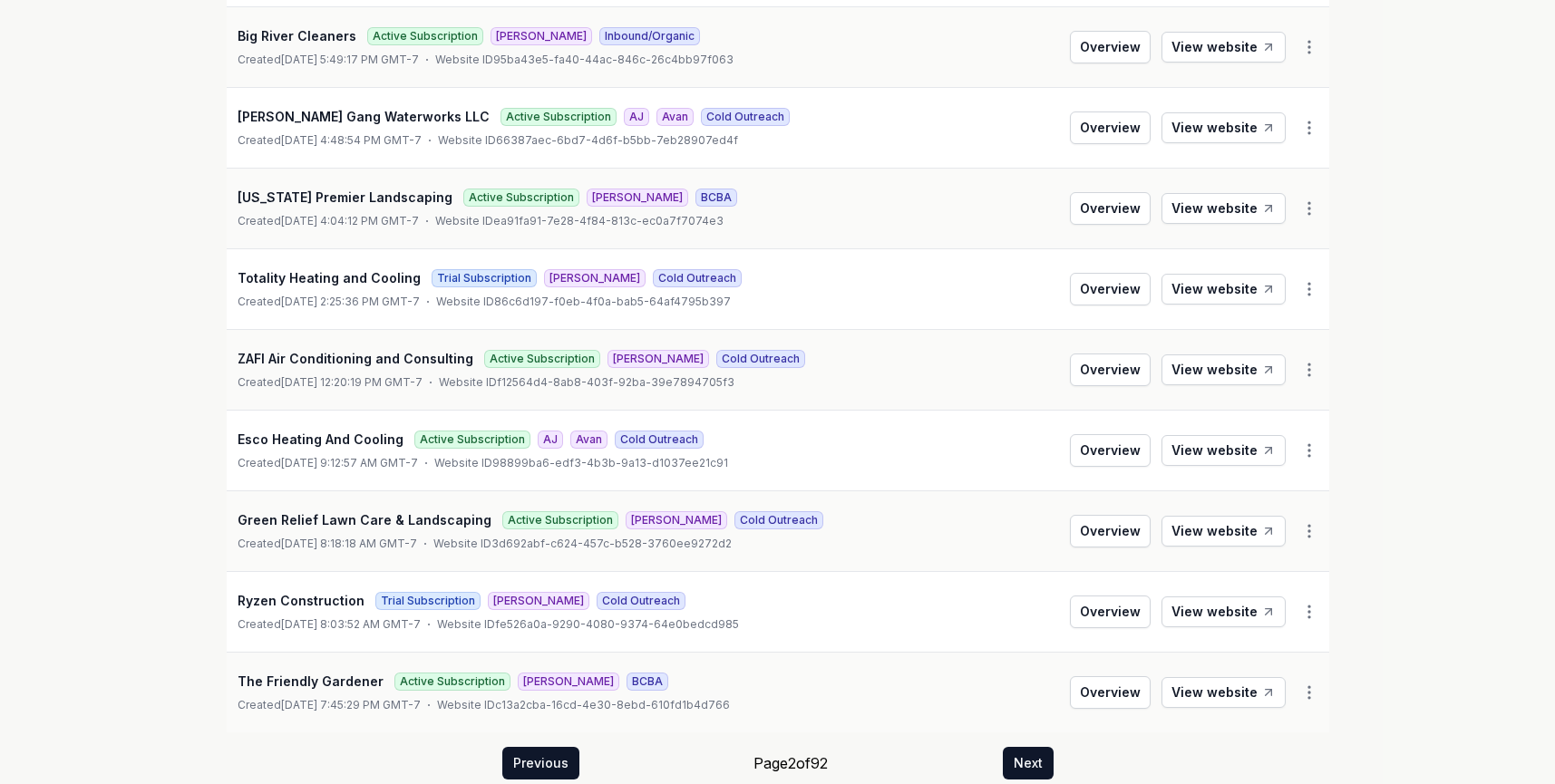 scroll, scrollTop: 1961, scrollLeft: 0, axis: vertical 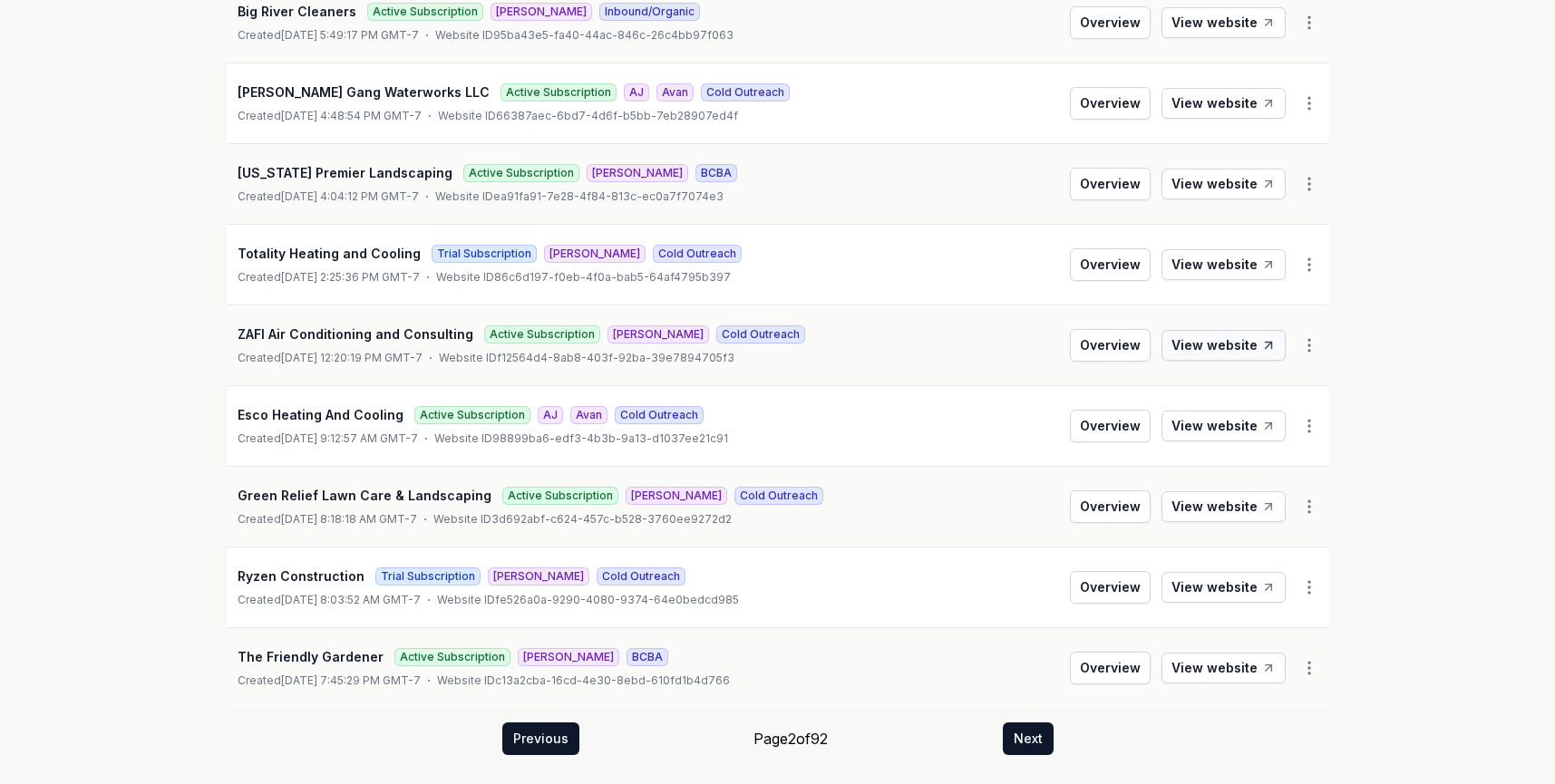 click on "View website" at bounding box center [1223, 345] 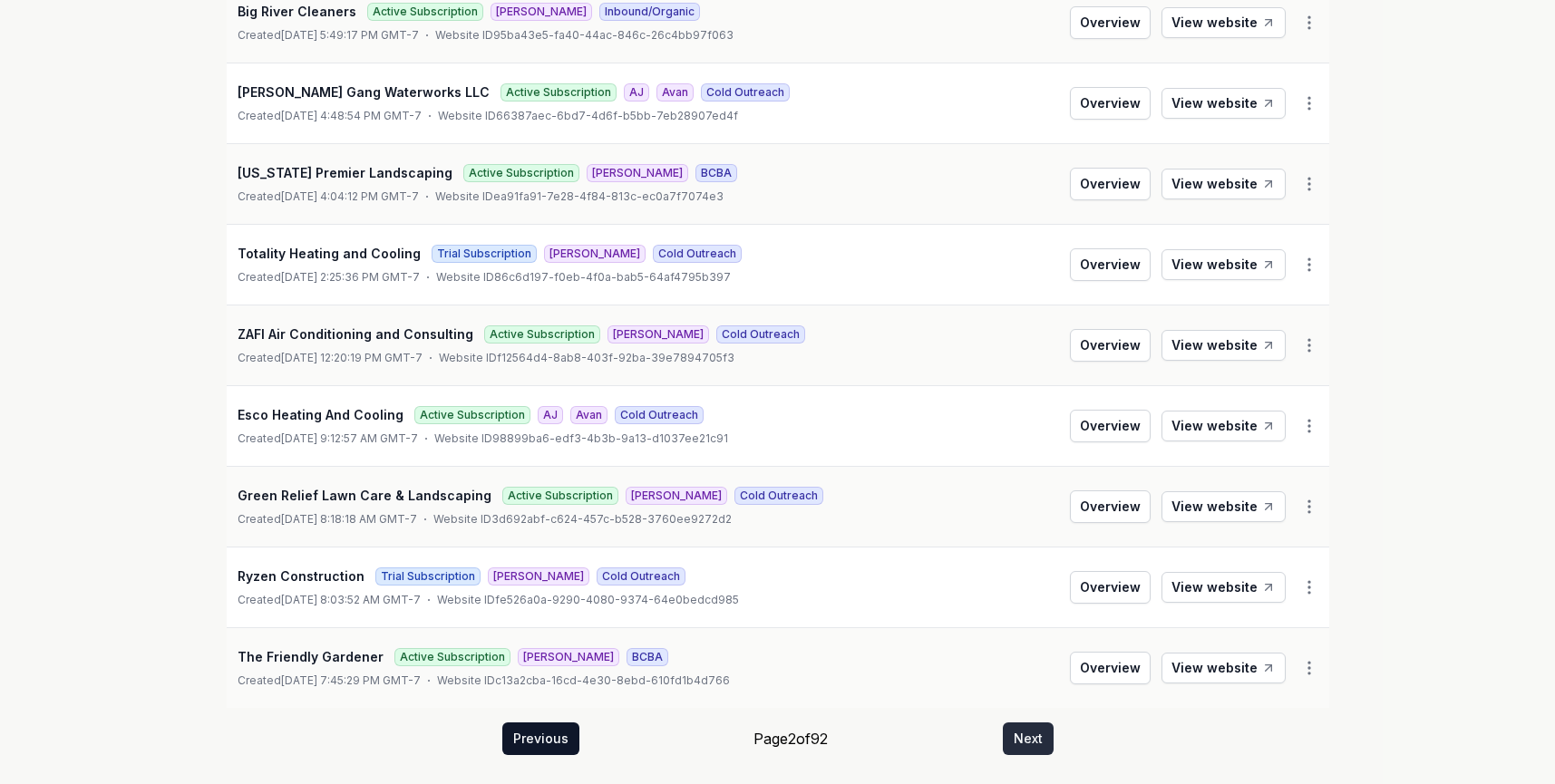click on "Next" at bounding box center (1028, 739) 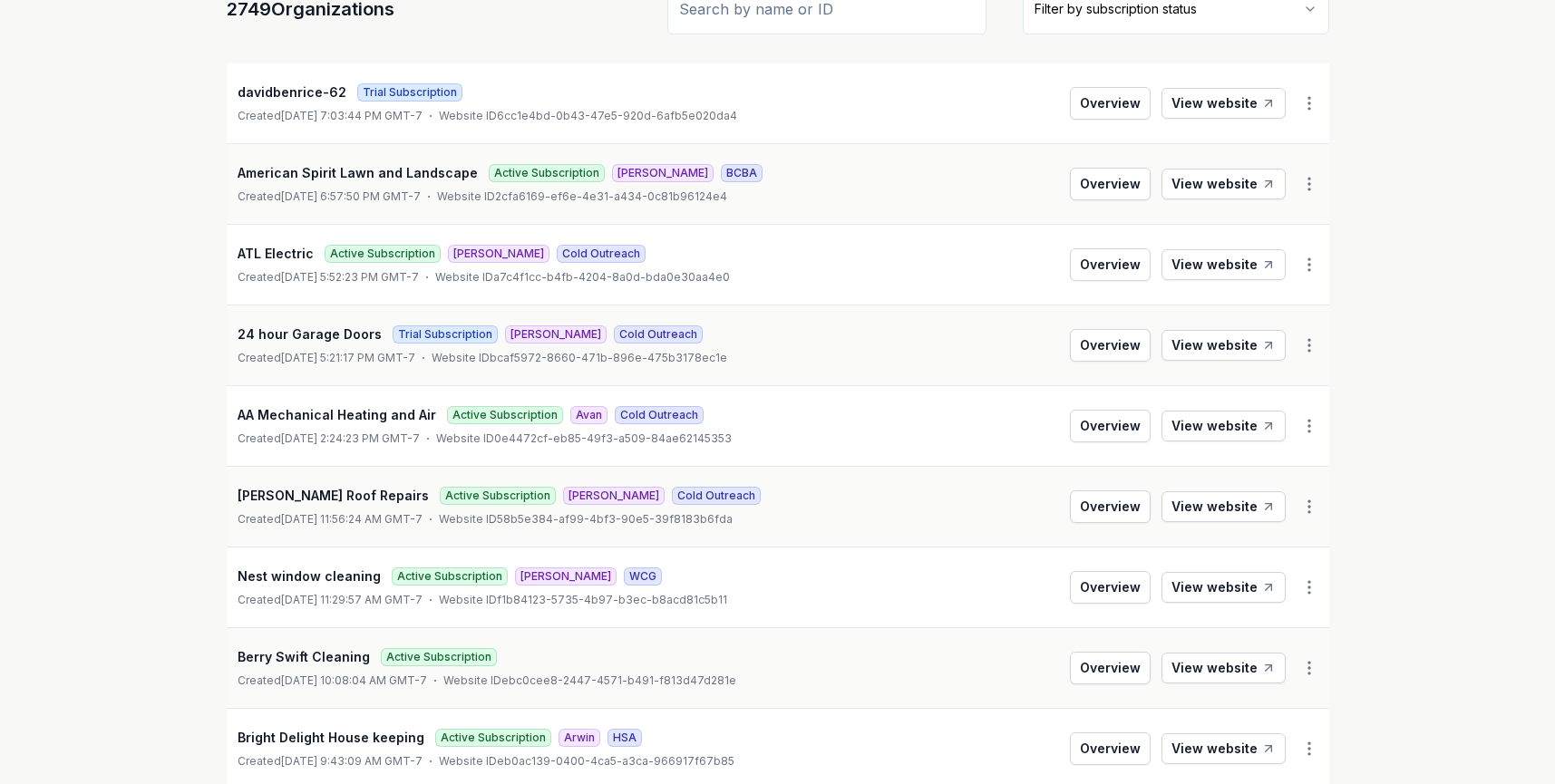 scroll, scrollTop: 111, scrollLeft: 0, axis: vertical 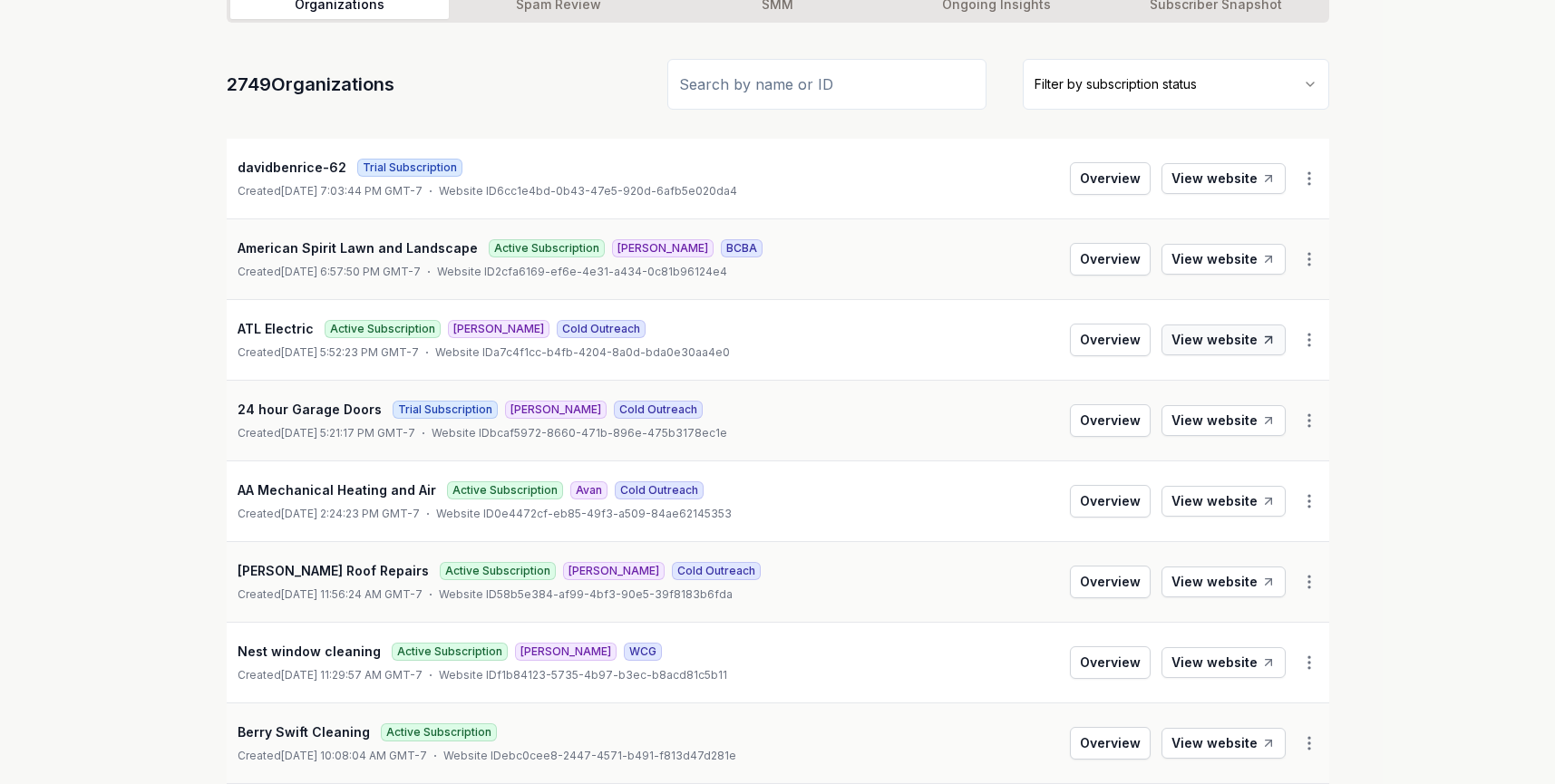 click on "View website" at bounding box center (1223, 340) 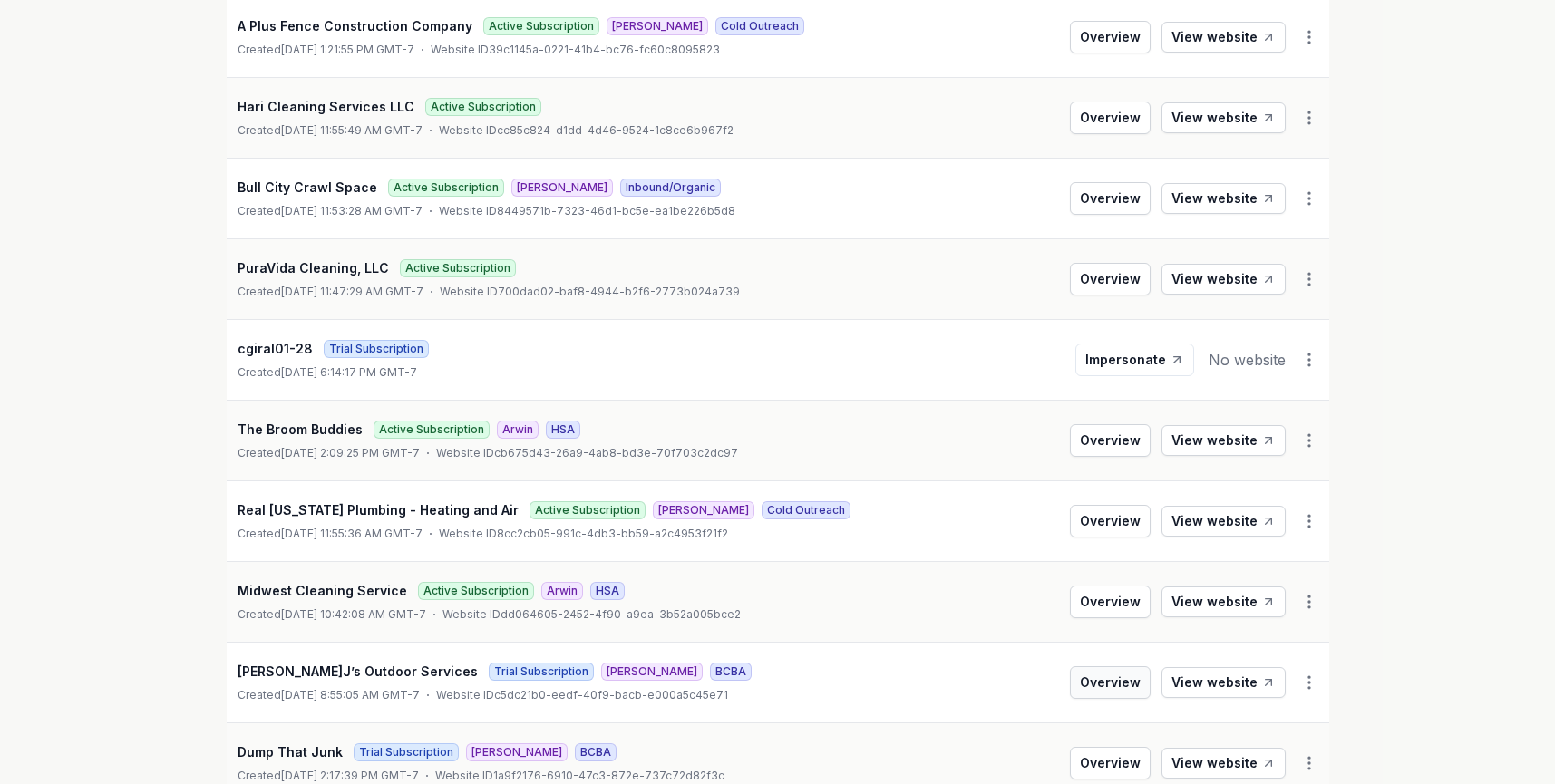 scroll, scrollTop: 1961, scrollLeft: 0, axis: vertical 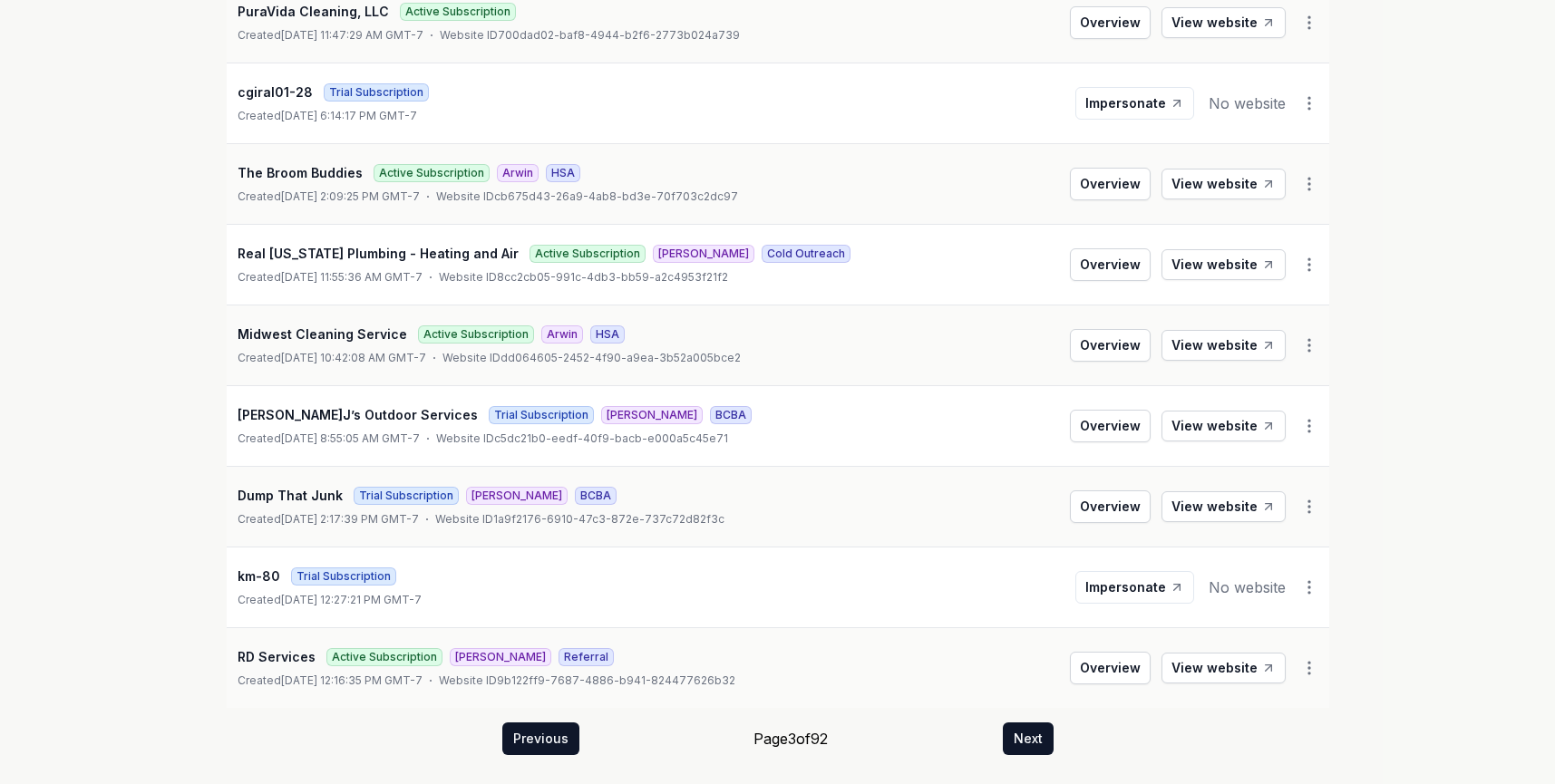 click on "Organizations Spam Review SMM Ongoing Insights Subscriber Snapshot 2749  Organizations Filter by subscription status davidbenrice-62 Trial Subscription Created  June 30, 2025, 7:03:44 PM GMT-7   Website ID  6cc1e4bd-0b43-47e5-920d-6afb5e020da4 Overview View website American Spirit Lawn and Landscape Active Subscription James BCBA Created  June 30, 2025, 6:57:50 PM GMT-7   Website ID  2cfa6169-ef6e-4e31-a434-0c81b96124e4 Overview View website ATL Electric Active Subscription Andrew Cold Outreach Created  June 30, 2025, 5:52:23 PM GMT-7   Website ID  a7c4f1cc-b4fb-4204-8a0d-bda0e30aa4e0 Overview View website 24 hour Garage Doors Trial Subscription James Cold Outreach Created  June 30, 2025, 5:21:17 PM GMT-7   Website ID  bcaf5972-8660-471b-896e-475b3178ec1e Overview View website AA Mechanical Heating and Air Active Subscription Avan Cold Outreach Created  June 30, 2025, 2:24:23 PM GMT-7   Website ID  0e4472cf-eb85-49f3-a509-84ae62145353 Overview View website Roberts Roof Repairs Active Subscription Omar" at bounding box center [778, -555] 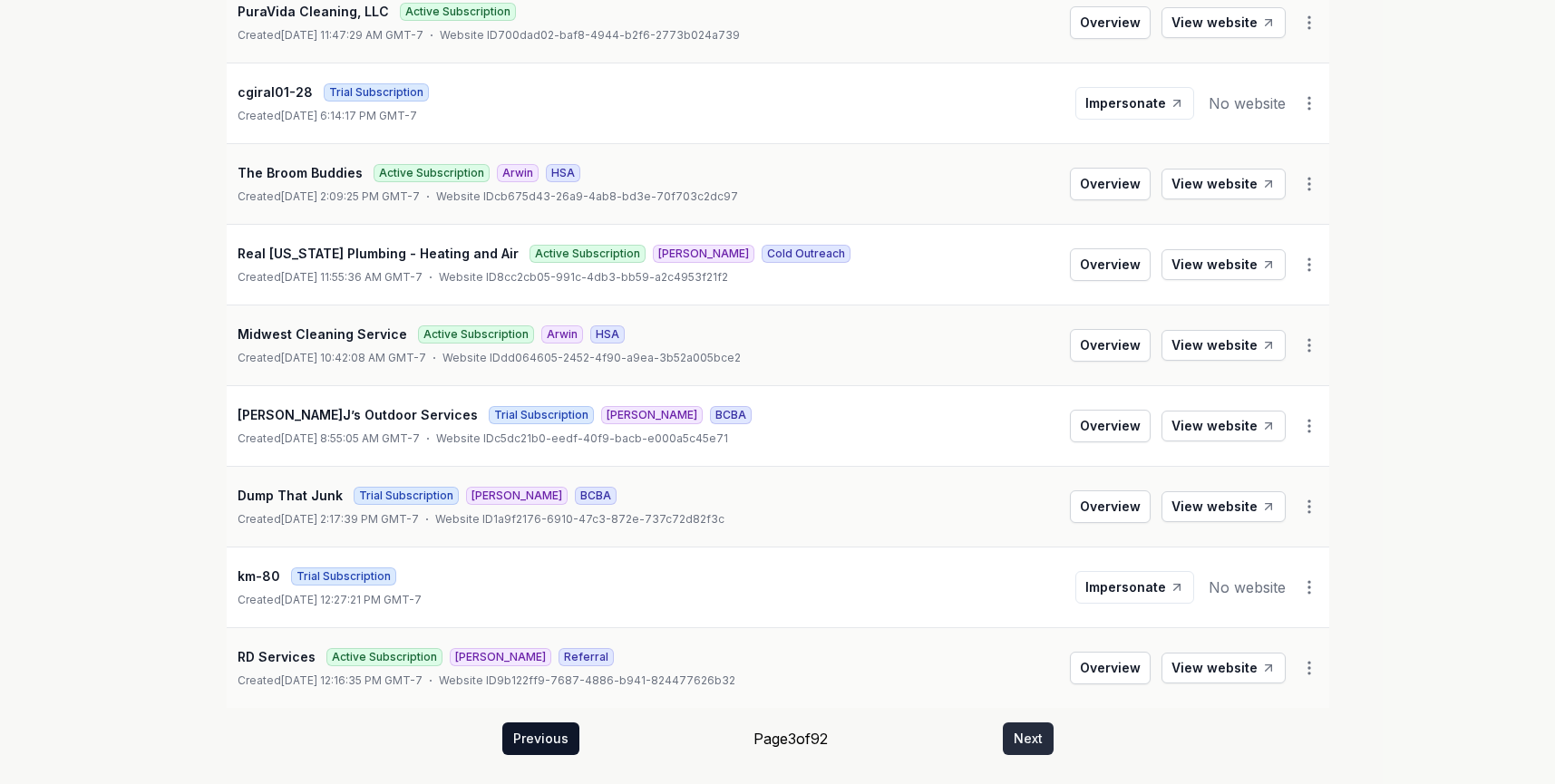 click on "Organizations Spam Review SMM Ongoing Insights Subscriber Snapshot 2749  Organizations Filter by subscription status davidbenrice-62 Trial Subscription Created  June 30, 2025, 7:03:44 PM GMT-7   Website ID  6cc1e4bd-0b43-47e5-920d-6afb5e020da4 Overview View website American Spirit Lawn and Landscape Active Subscription James BCBA Created  June 30, 2025, 6:57:50 PM GMT-7   Website ID  2cfa6169-ef6e-4e31-a434-0c81b96124e4 Overview View website ATL Electric Active Subscription Andrew Cold Outreach Created  June 30, 2025, 5:52:23 PM GMT-7   Website ID  a7c4f1cc-b4fb-4204-8a0d-bda0e30aa4e0 Overview View website 24 hour Garage Doors Trial Subscription James Cold Outreach Created  June 30, 2025, 5:21:17 PM GMT-7   Website ID  bcaf5972-8660-471b-896e-475b3178ec1e Overview View website AA Mechanical Heating and Air Active Subscription Avan Cold Outreach Created  June 30, 2025, 2:24:23 PM GMT-7   Website ID  0e4472cf-eb85-49f3-a509-84ae62145353 Overview View website Roberts Roof Repairs Active Subscription Omar" at bounding box center [778, -555] 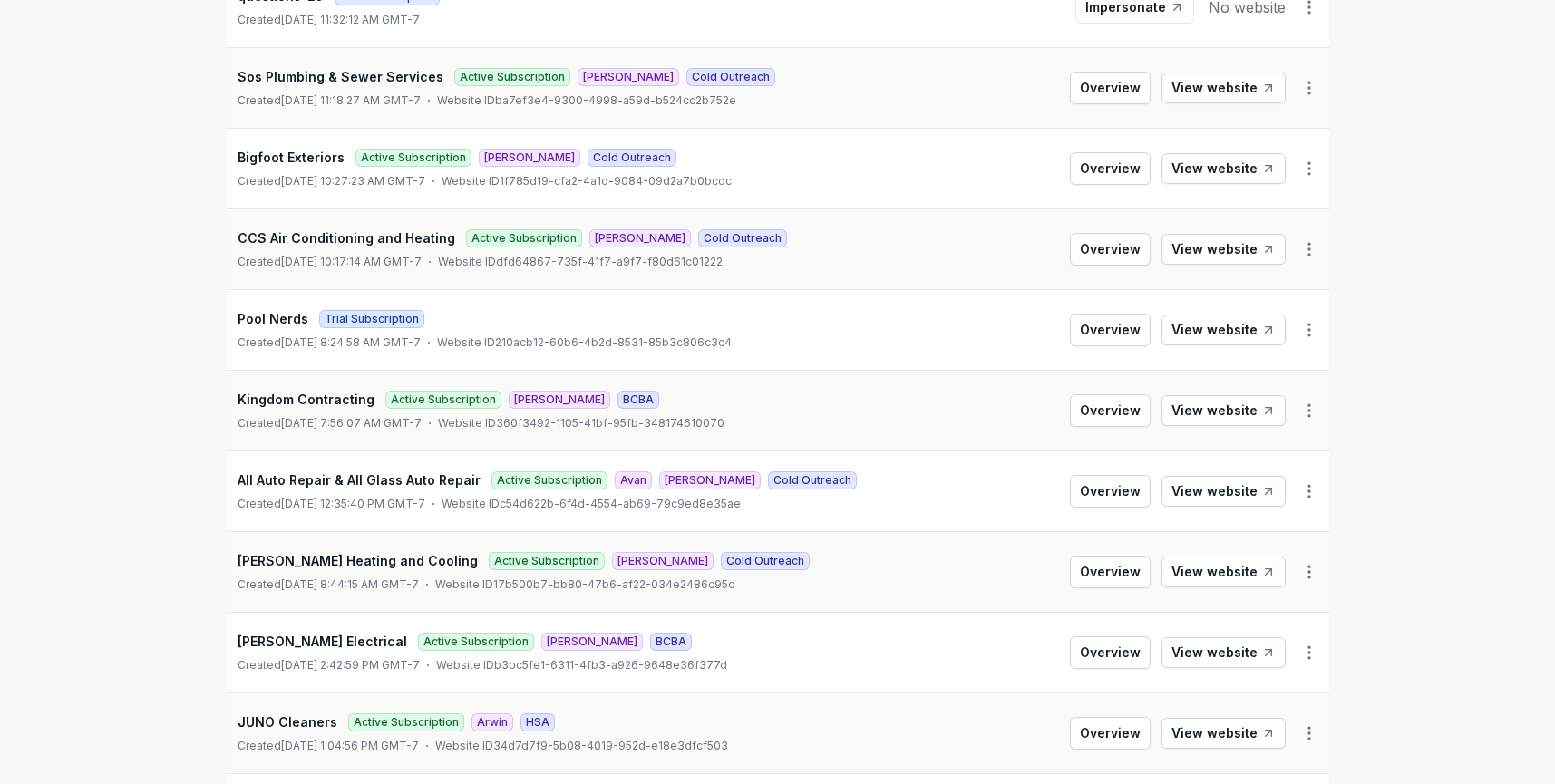 scroll, scrollTop: 535, scrollLeft: 0, axis: vertical 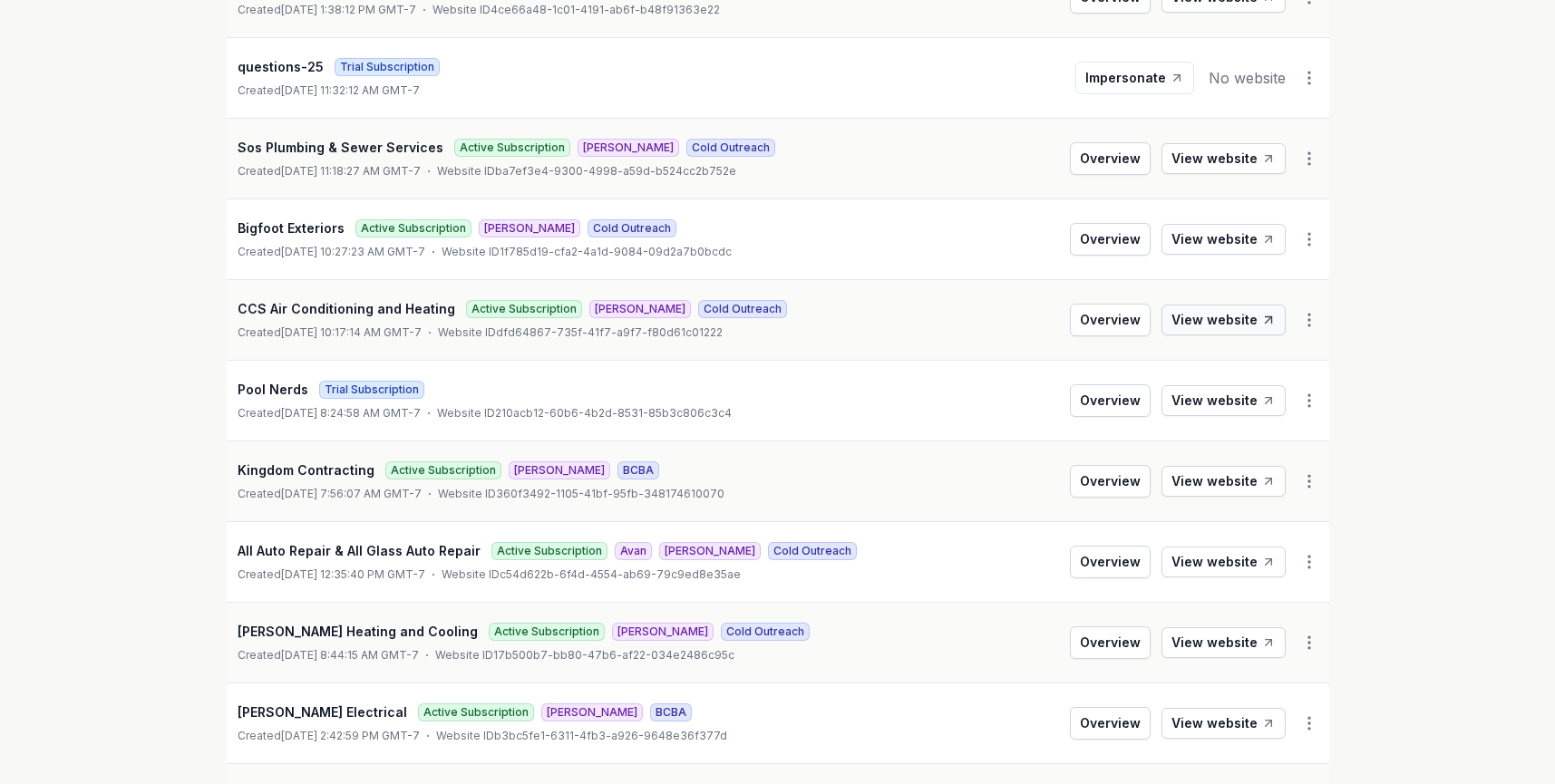 click on "View website" at bounding box center (1223, 320) 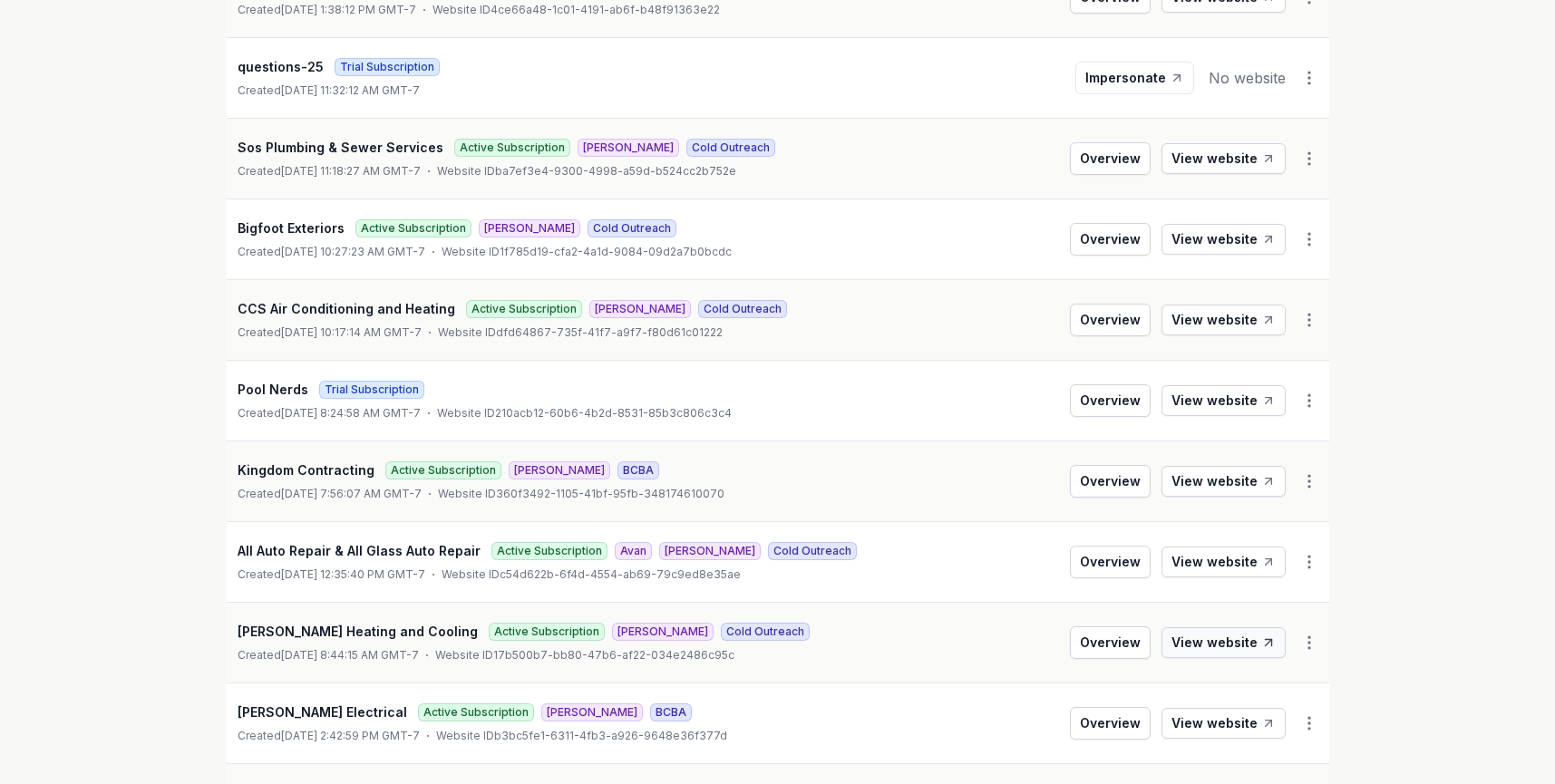 click on "View website" at bounding box center [1223, 643] 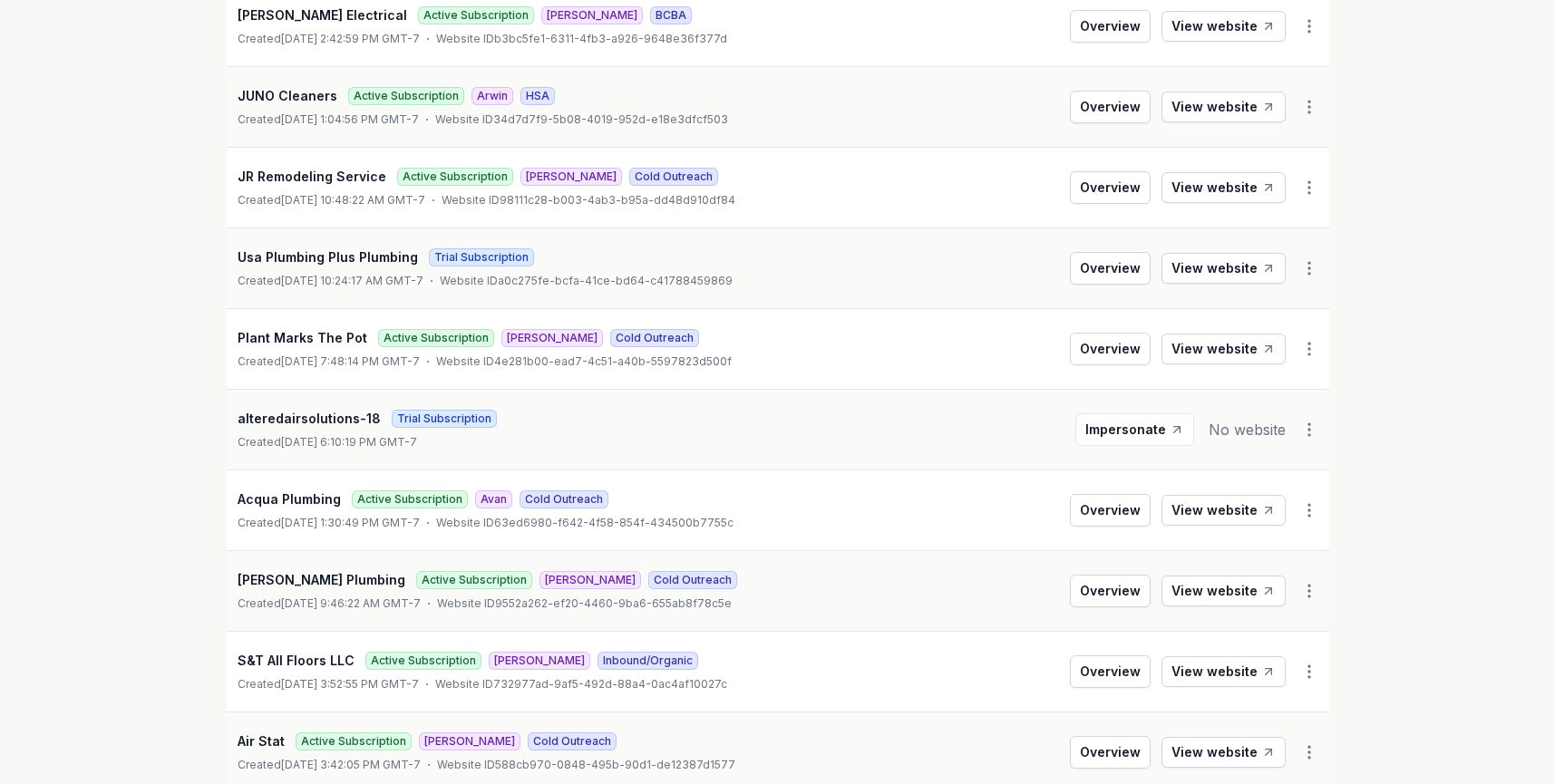 scroll, scrollTop: 1961, scrollLeft: 0, axis: vertical 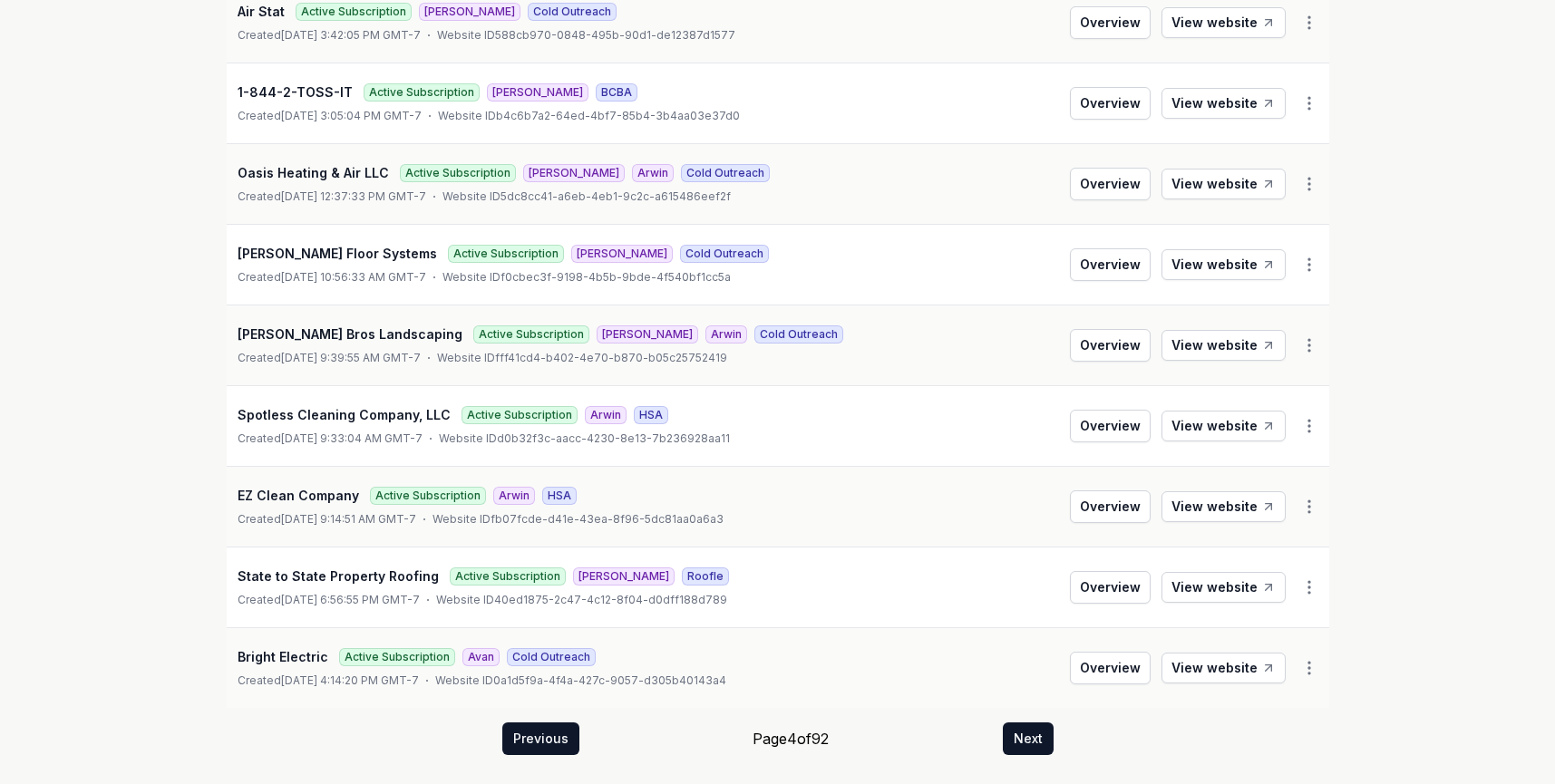 click on "Next" at bounding box center (1028, 739) 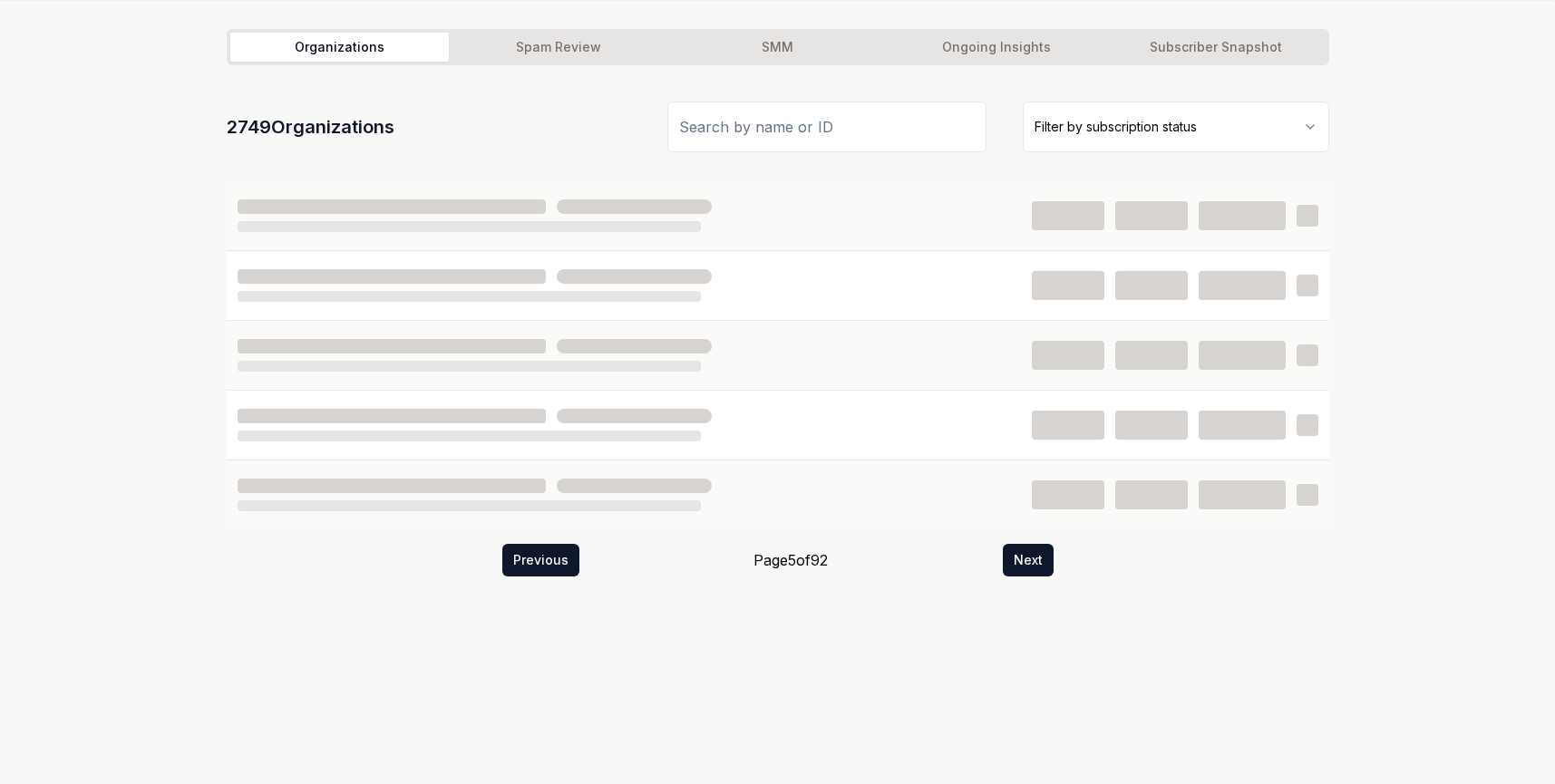 scroll, scrollTop: 1961, scrollLeft: 0, axis: vertical 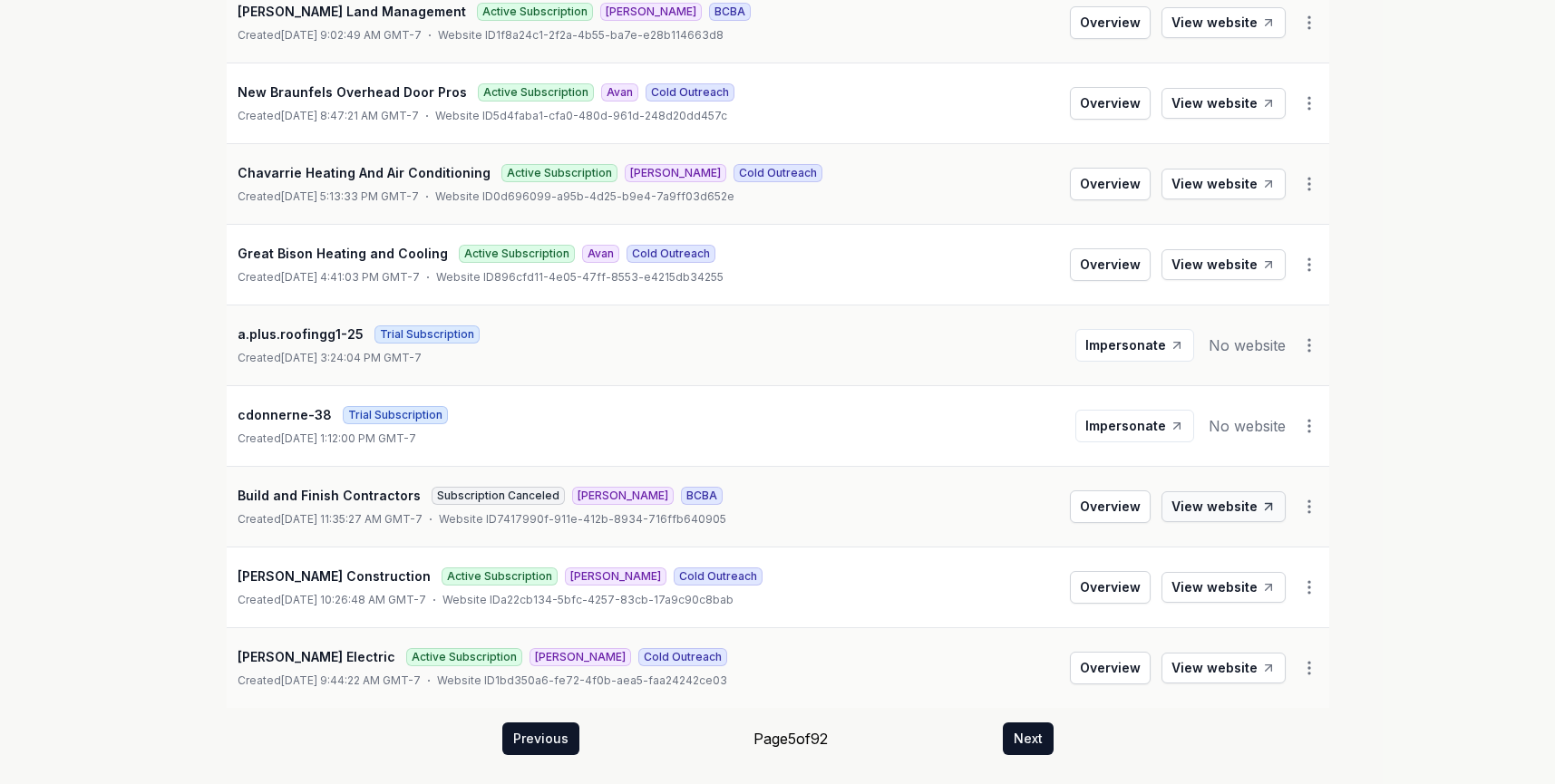 click on "View website" at bounding box center (1223, 507) 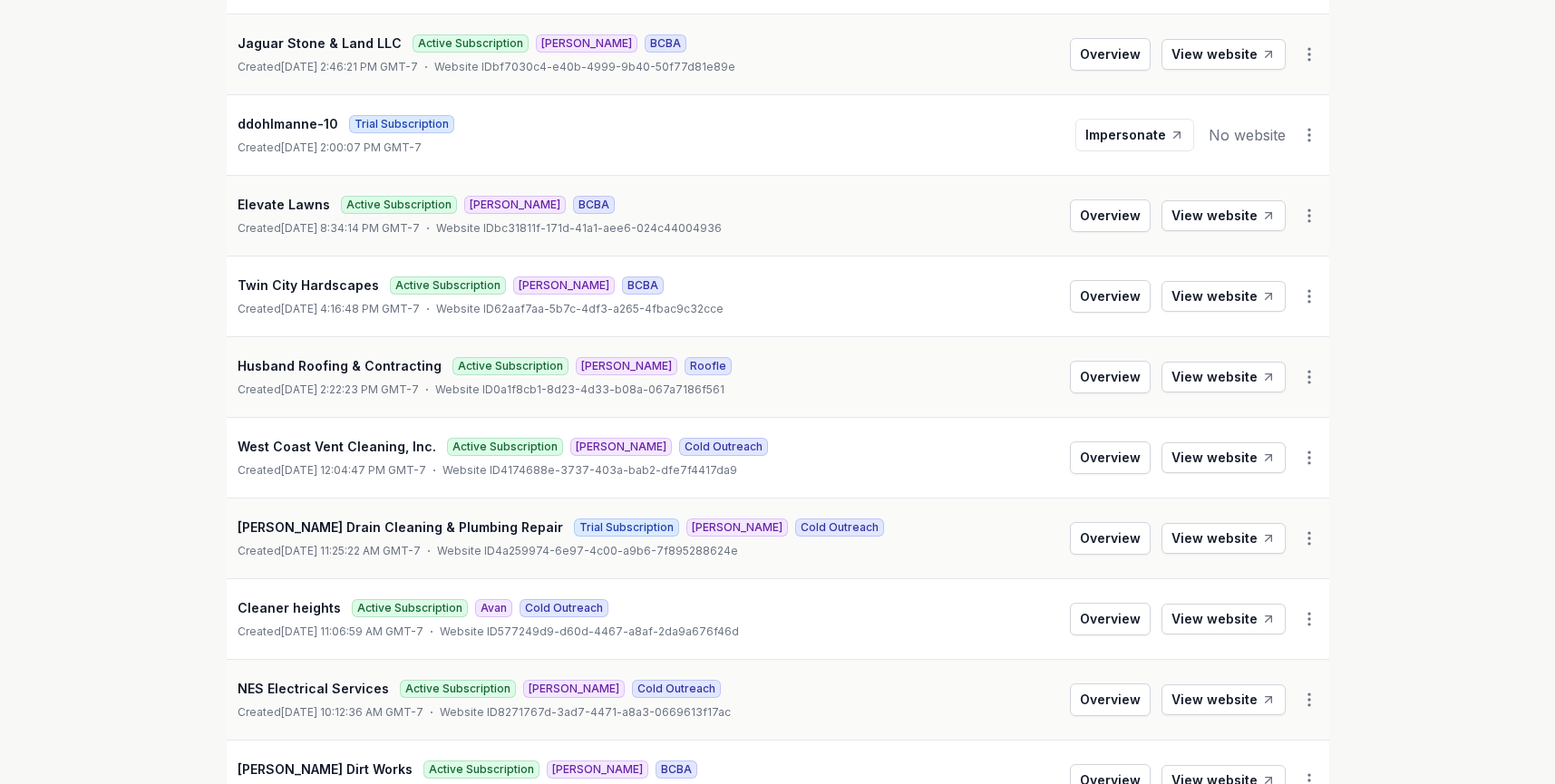scroll, scrollTop: 0, scrollLeft: 0, axis: both 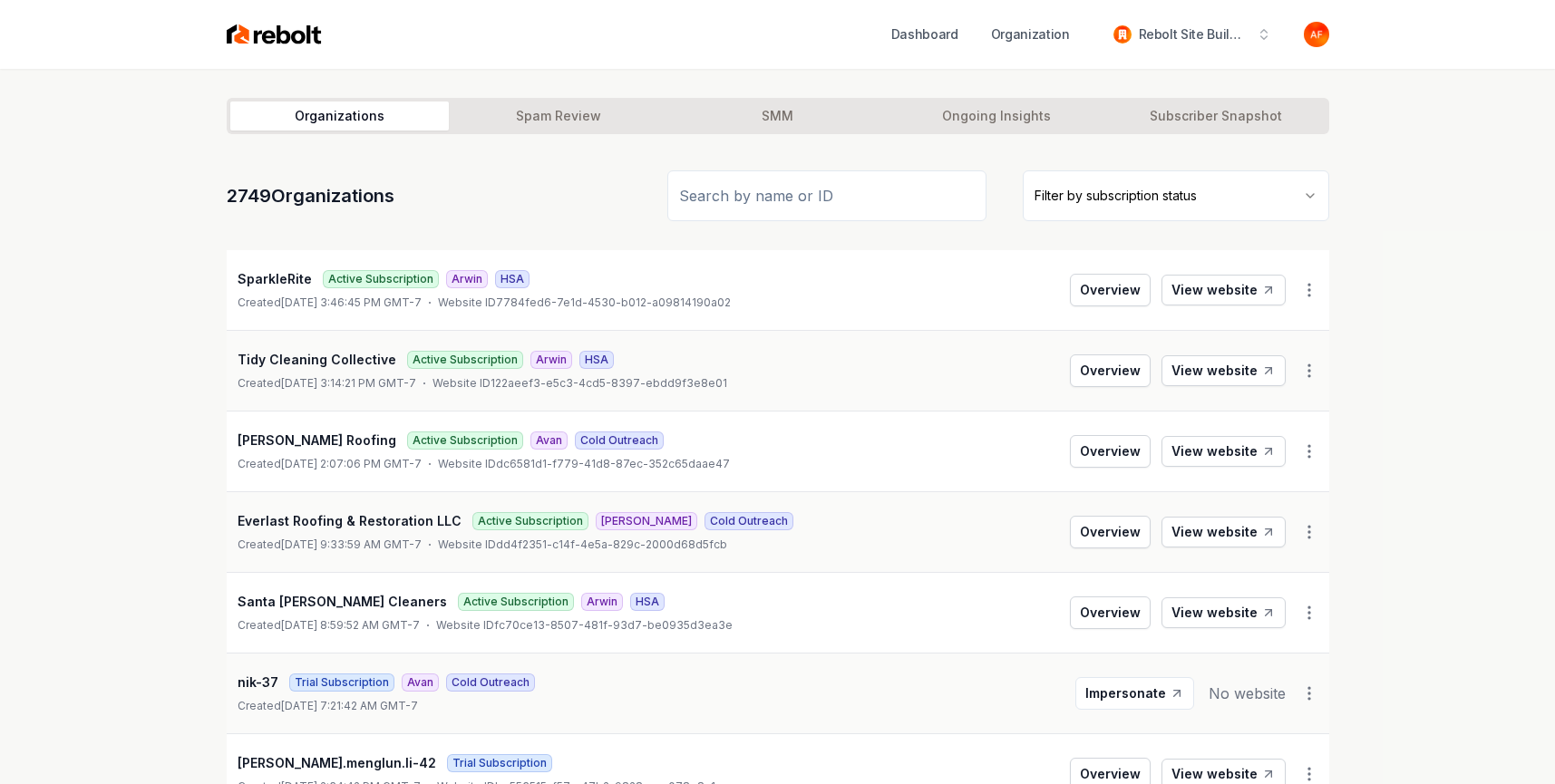 click on "Dashboard Organization Rebolt Site Builder Organizations Spam Review SMM Ongoing Insights Subscriber Snapshot 2749  Organizations Filter by subscription status SparkleRite Active Subscription Arwin HSA Created  June 16, 2025, 3:46:45 PM GMT-7   Website ID  7784fed6-7e1d-4530-b012-a09814190a02 Overview View website Tidy Cleaning Collective Active Subscription Arwin HSA Created  June 16, 2025, 3:14:21 PM GMT-7   Website ID  122aeef3-e5c3-4cd5-8397-ebdd9f3e8e01 Overview View website Hamilton Roofing Active Subscription Avan Cold Outreach Created  June 16, 2025, 2:07:06 PM GMT-7   Website ID  dc6581d1-f779-41d8-87ec-352c65daae47 Overview View website Everlast Roofing & Restoration LLC Active Subscription Omar Cold Outreach Created  June 16, 2025, 9:33:59 AM GMT-7   Website ID  dd4f2351-c14f-4e5a-829c-2000d68d5fcb Overview View website Santa Cruz Cleaners Active Subscription Arwin HSA Created  June 16, 2025, 8:59:52 AM GMT-7   Website ID  fc70ce13-8507-481f-93d7-be0935d3ea3e Overview View website nik-37 Avan" at bounding box center (777, 392) 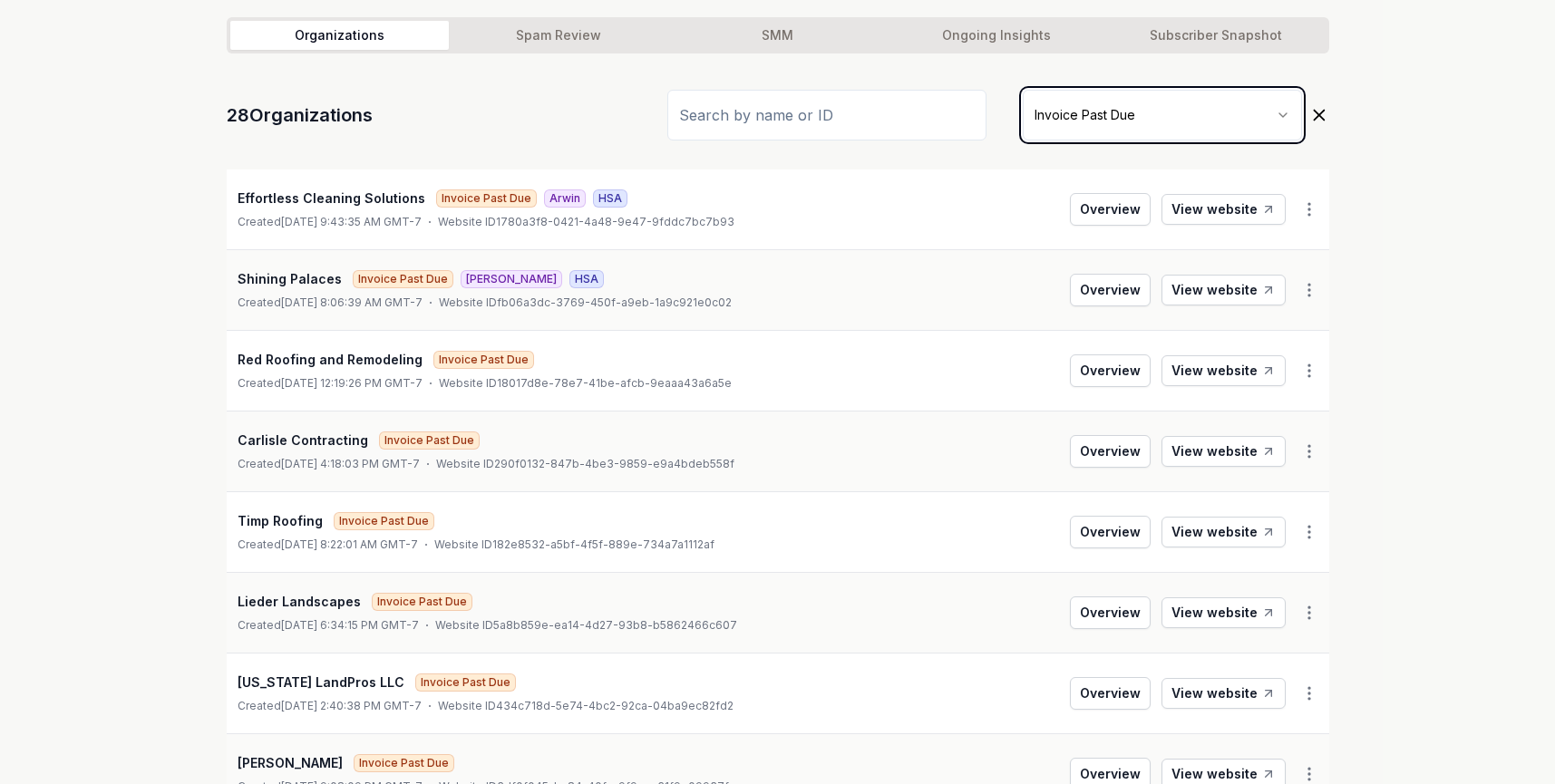 scroll, scrollTop: 0, scrollLeft: 0, axis: both 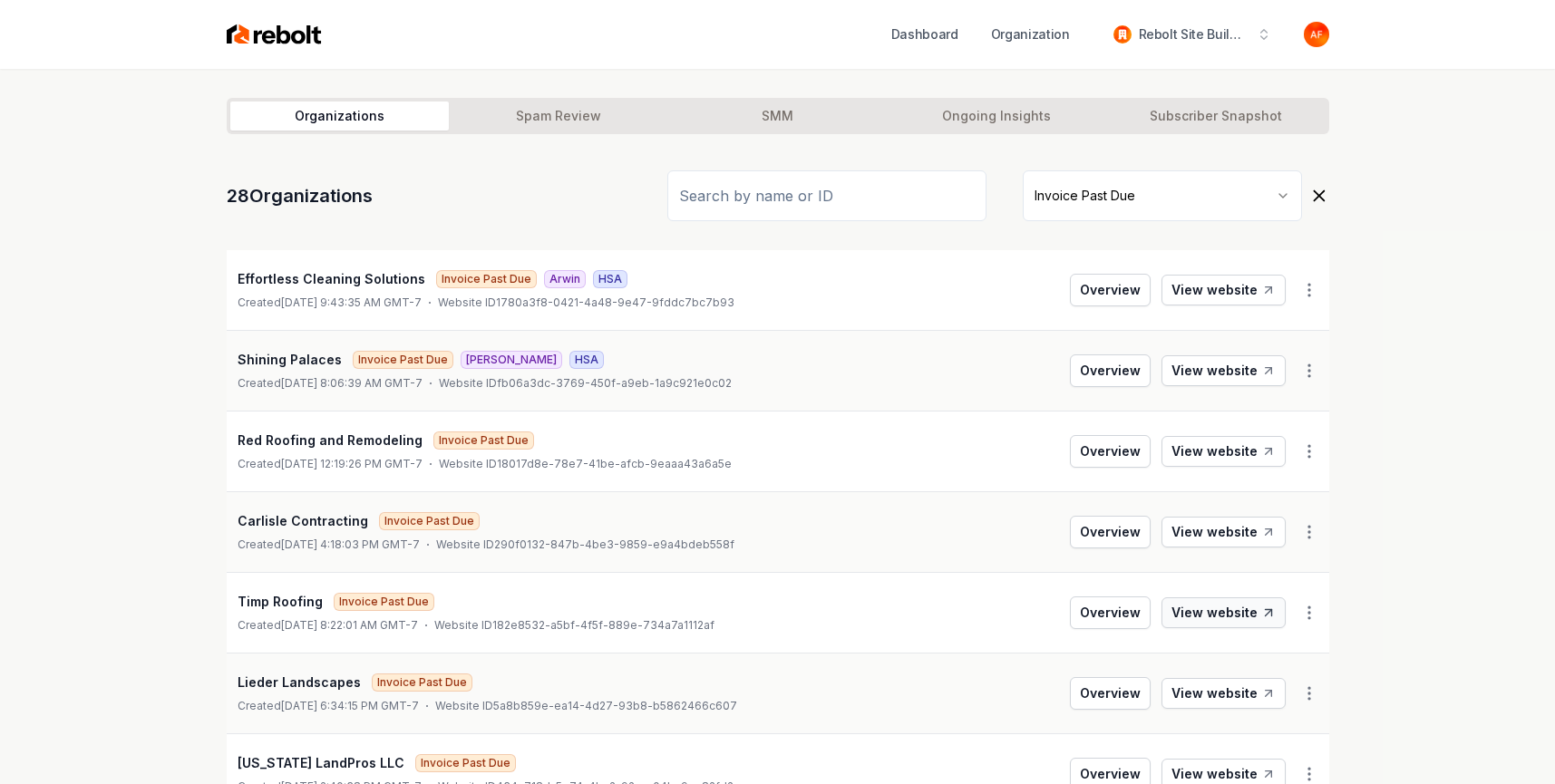 click on "View website" at bounding box center [1223, 613] 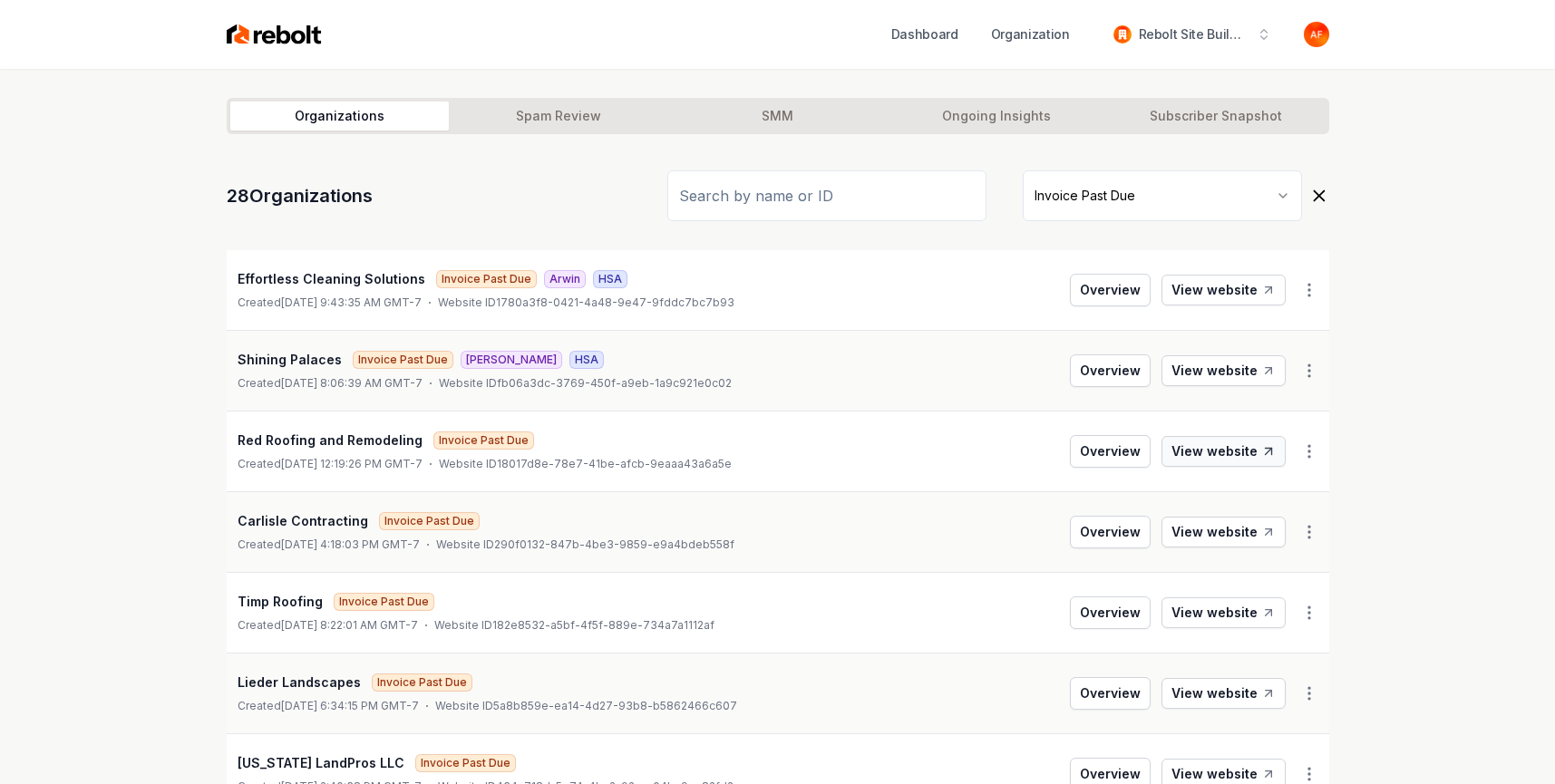 click on "View website" at bounding box center (1223, 451) 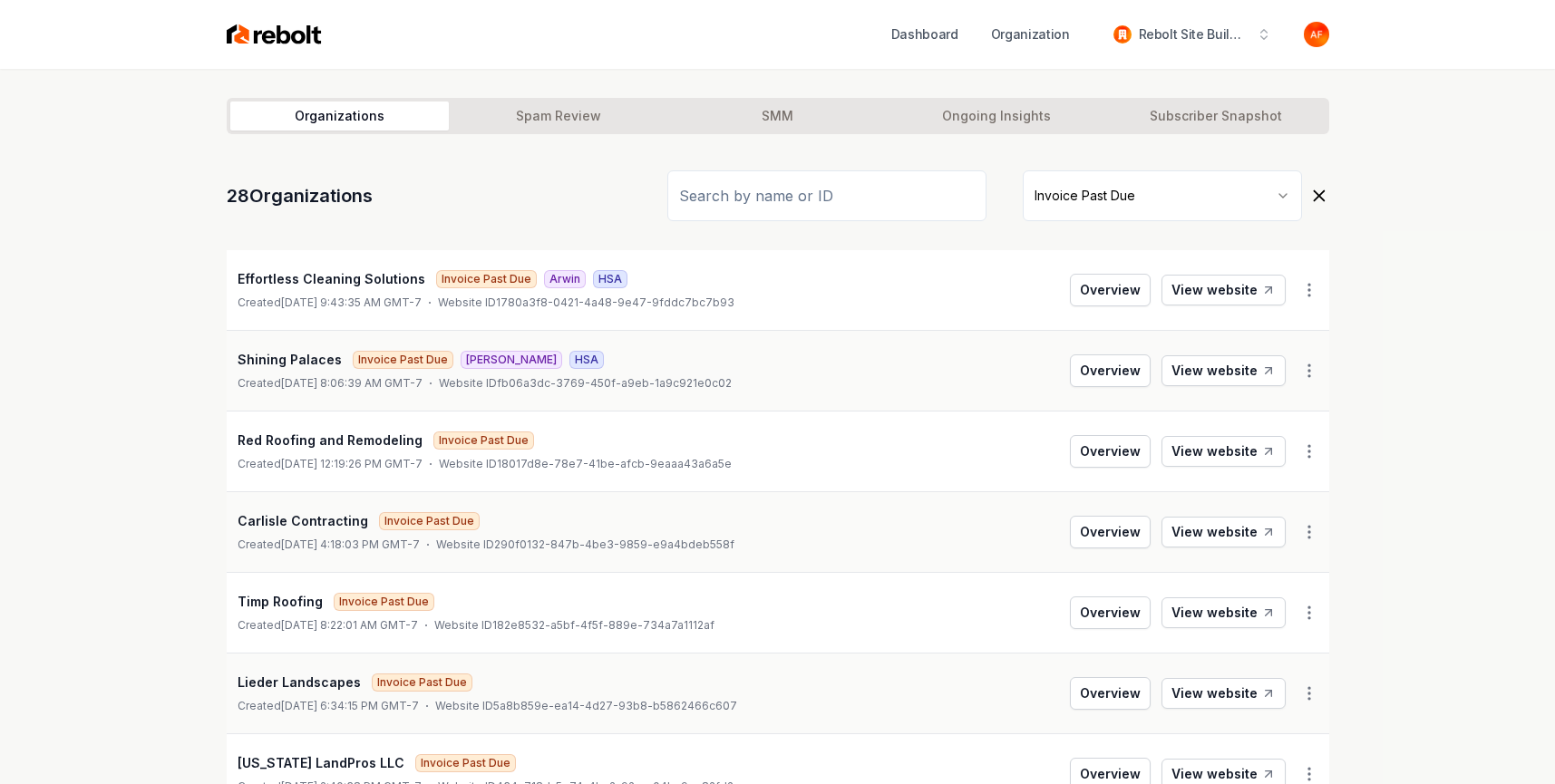 click 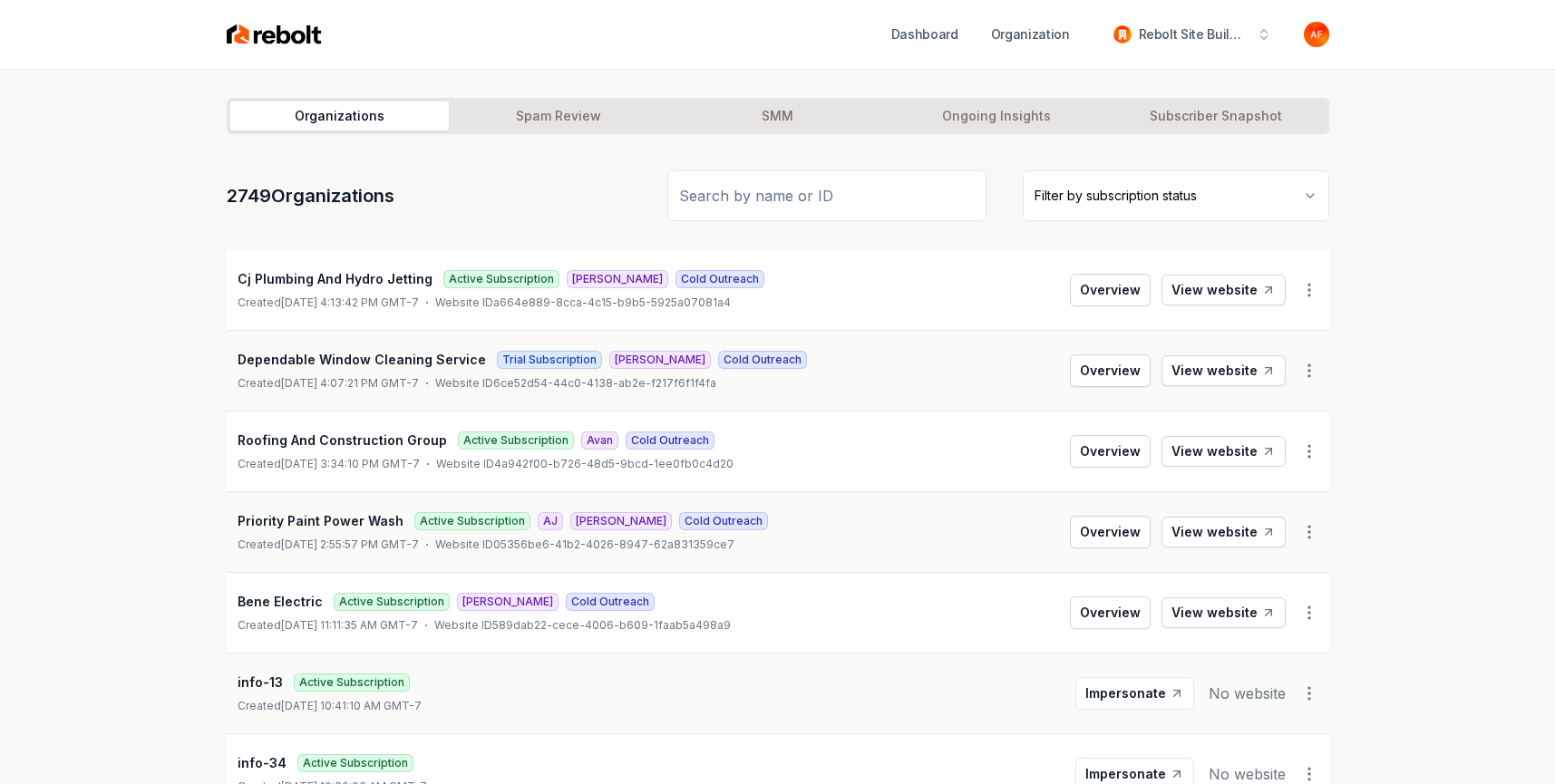 click on "Dashboard Organization Rebolt Site Builder Organizations Spam Review SMM Ongoing Insights Subscriber Snapshot 2749  Organizations Filter by subscription status Cj Plumbing And Hydro Jetting Active Subscription Andrew Cold Outreach Created  July 9, 2025, 4:13:42 PM GMT-7   Website ID  a664e889-8cca-4c15-b9b5-5925a07081a4 Overview View website Dependable Window Cleaning Service Trial Subscription James Cold Outreach Created  July 9, 2025, 4:07:21 PM GMT-7   Website ID  6ce52d54-44c0-4138-ab2e-f217f6f1f4fa Overview View website Roofing And Construction Group Active Subscription Avan Cold Outreach Created  July 9, 2025, 3:34:10 PM GMT-7   Website ID  4a942f00-b726-48d5-9bcd-1ee0fb0c4d20 Overview View website Priority Paint Power Wash Active Subscription AJ Omar Cold Outreach Created  July 9, 2025, 2:55:57 PM GMT-7   Website ID  05356be6-41b2-4026-8947-62a831359ce7 Overview View website Bene Electric Active Subscription Andrew Cold Outreach Created  July 9, 2025, 11:11:35 AM GMT-7   Website ID  Overview Avan" at bounding box center (777, 392) 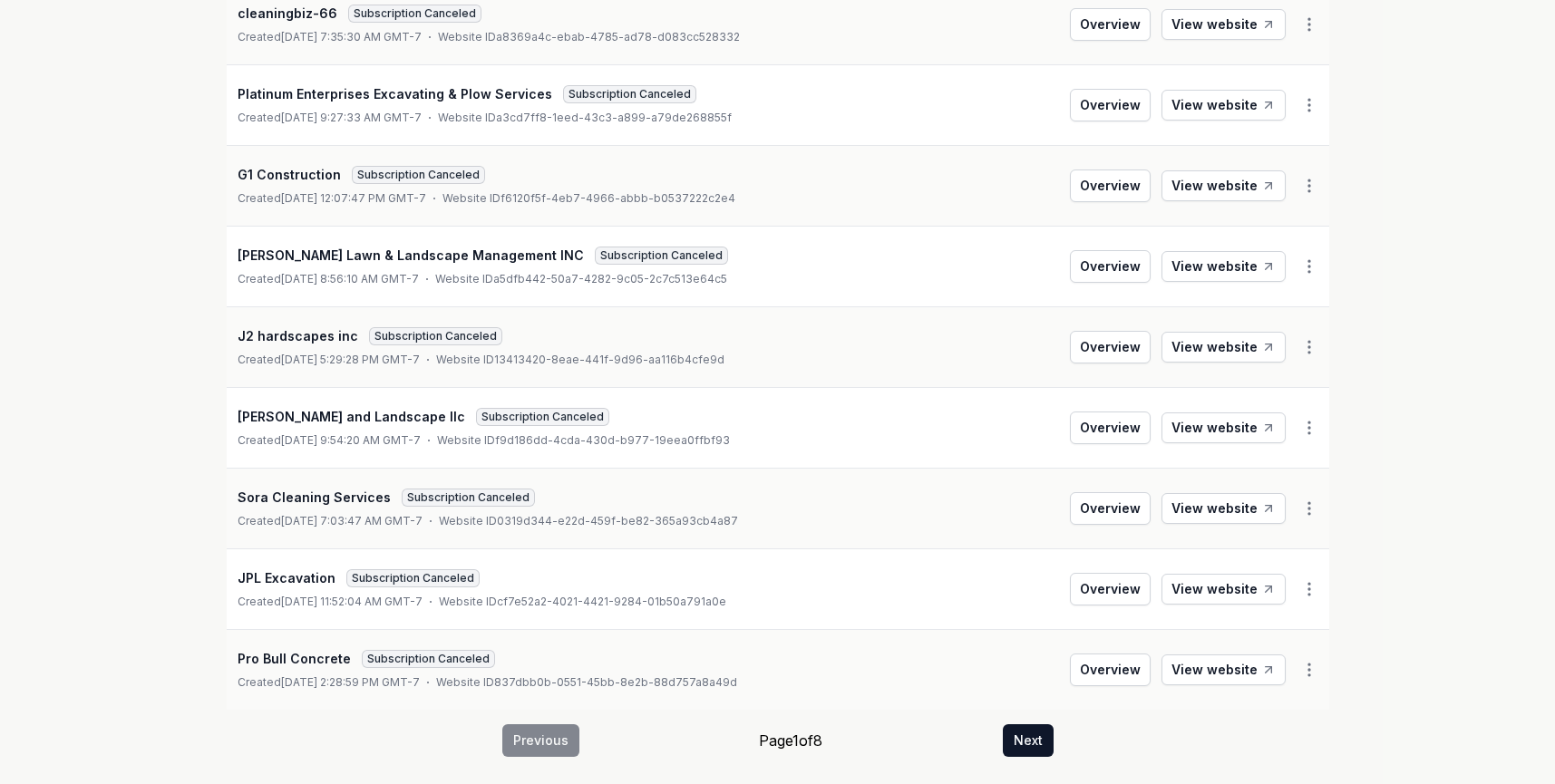 scroll, scrollTop: 1960, scrollLeft: 0, axis: vertical 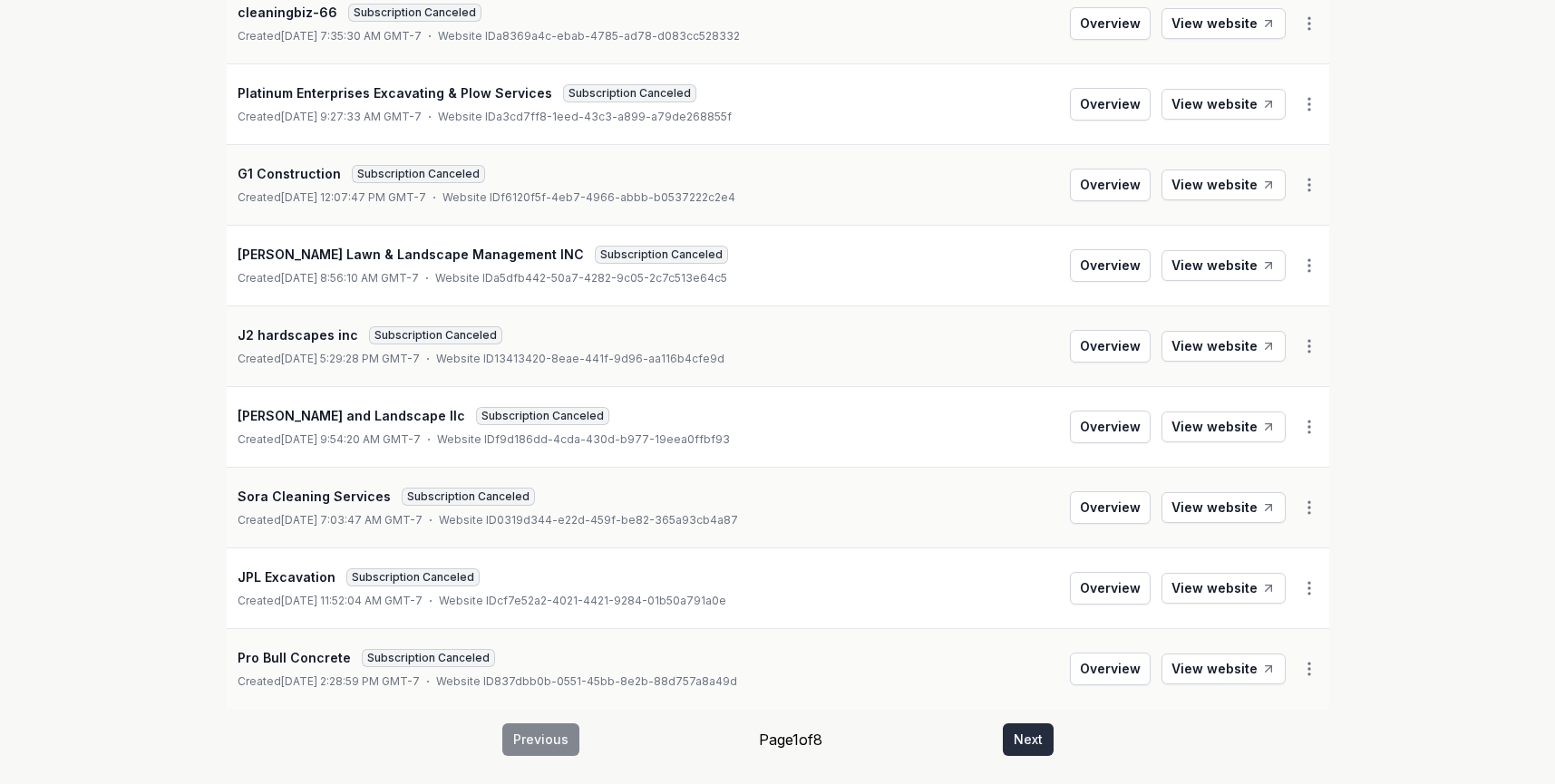 click on "Next" at bounding box center (1028, 740) 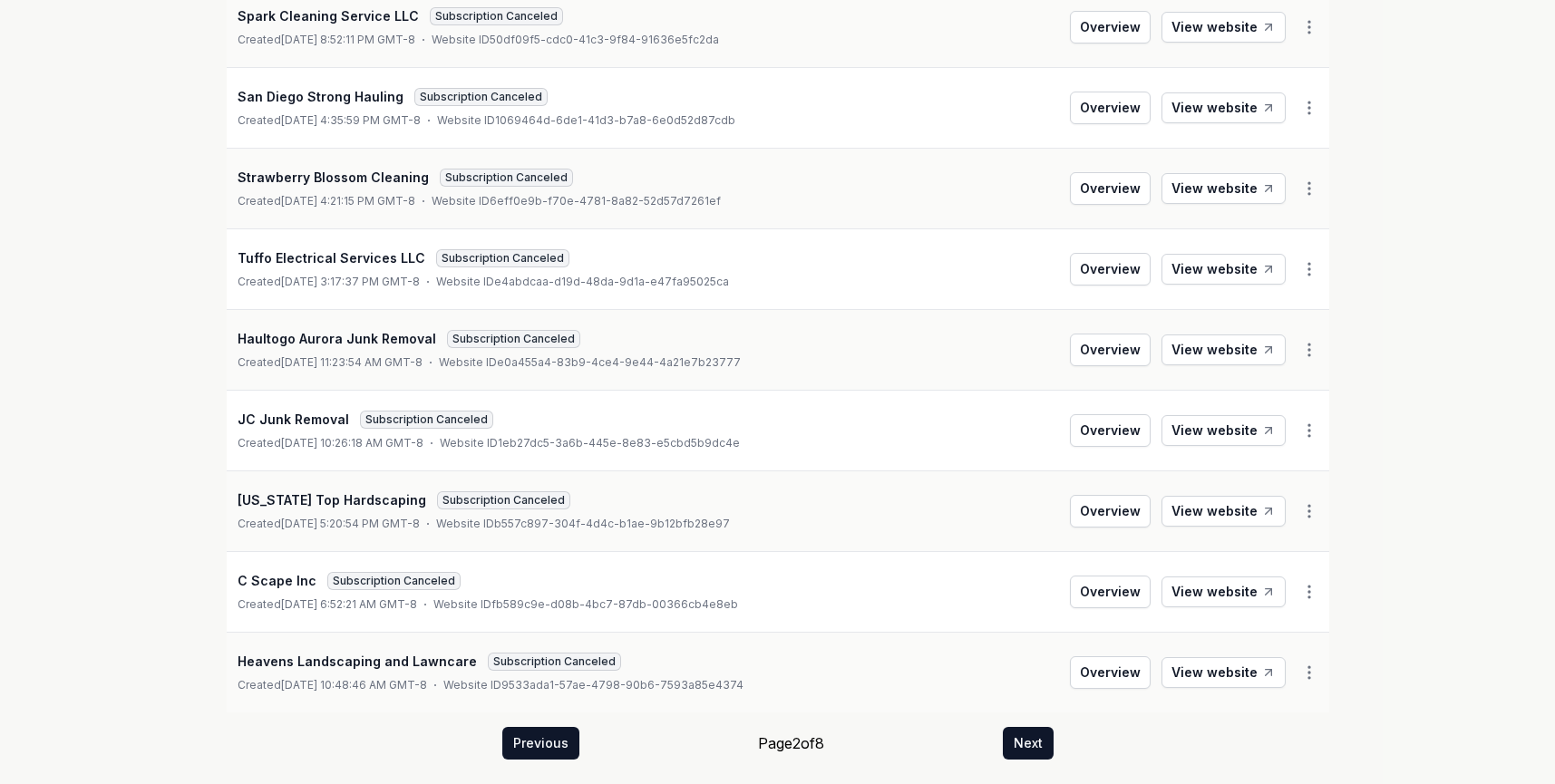 scroll, scrollTop: 1961, scrollLeft: 0, axis: vertical 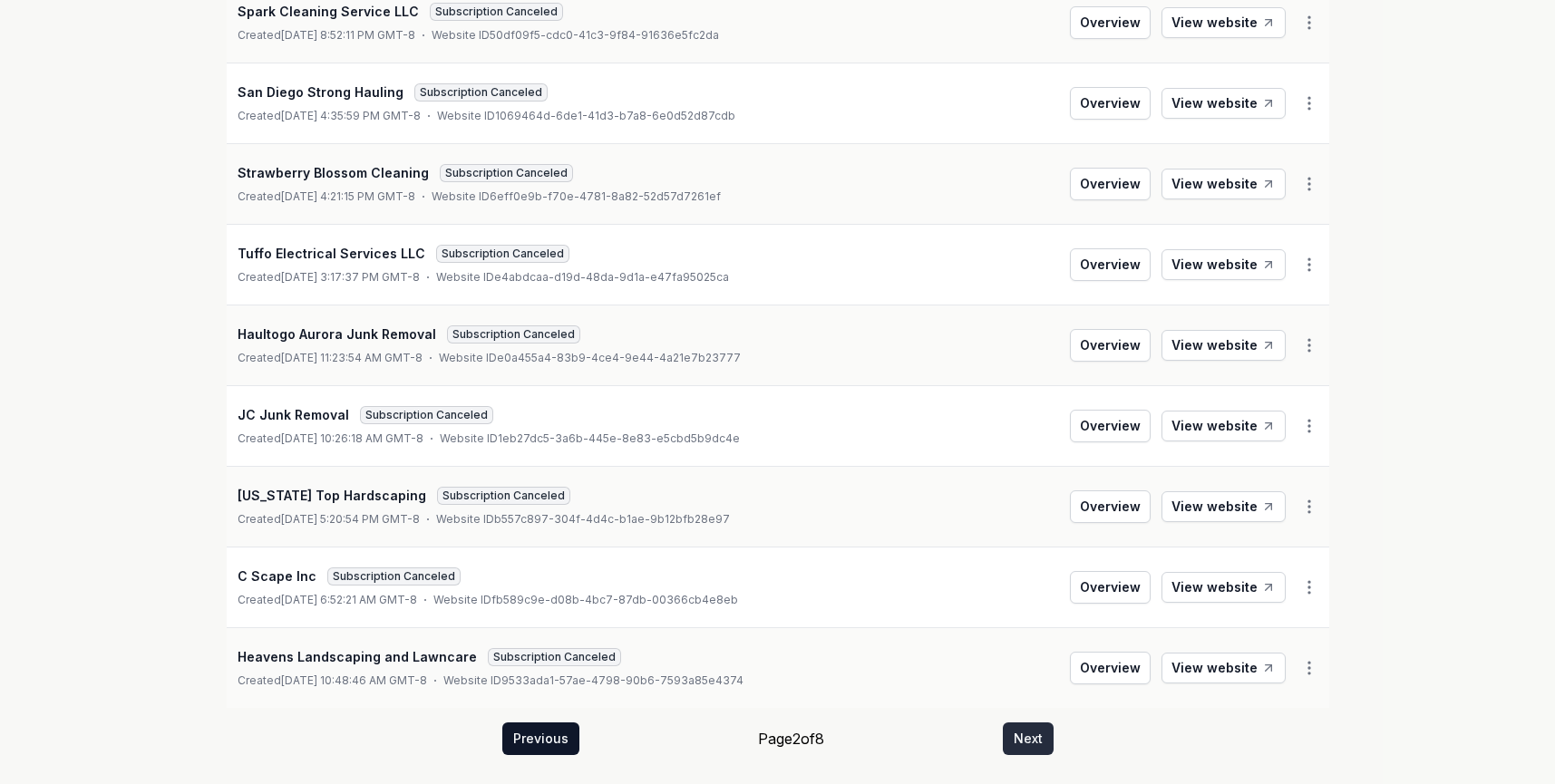 click on "Next" at bounding box center [1028, 739] 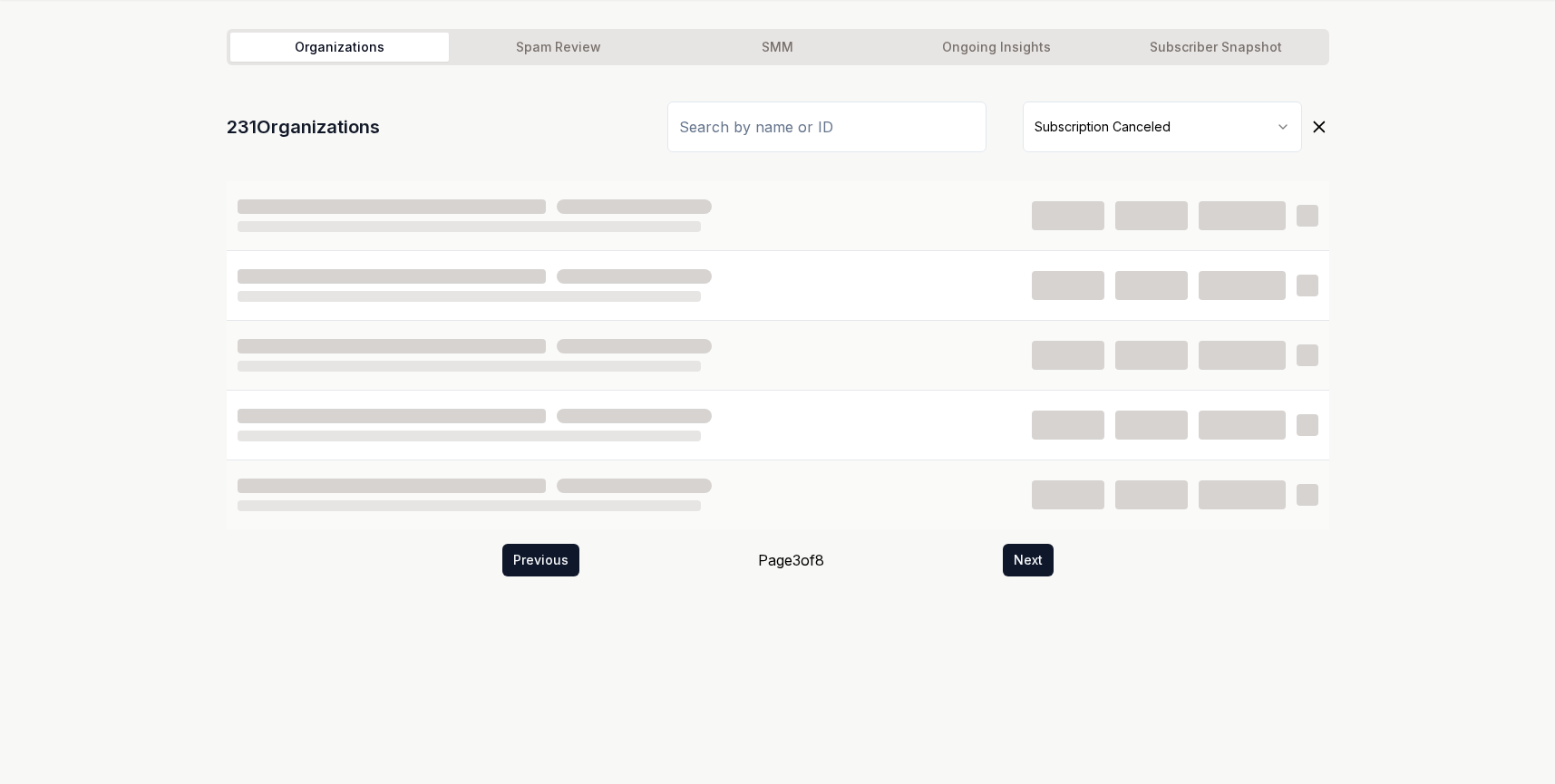 scroll, scrollTop: 1961, scrollLeft: 0, axis: vertical 